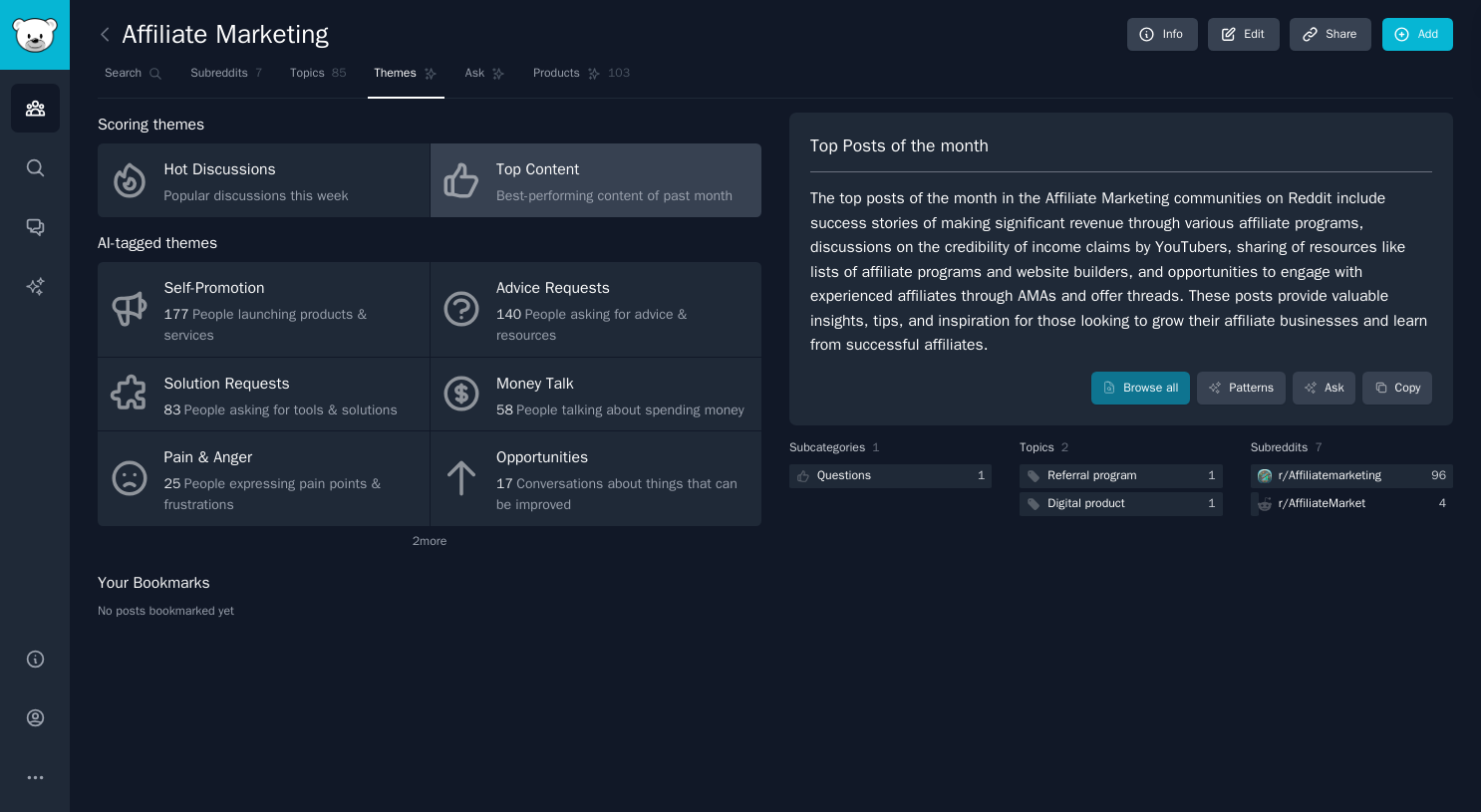 scroll, scrollTop: 0, scrollLeft: 0, axis: both 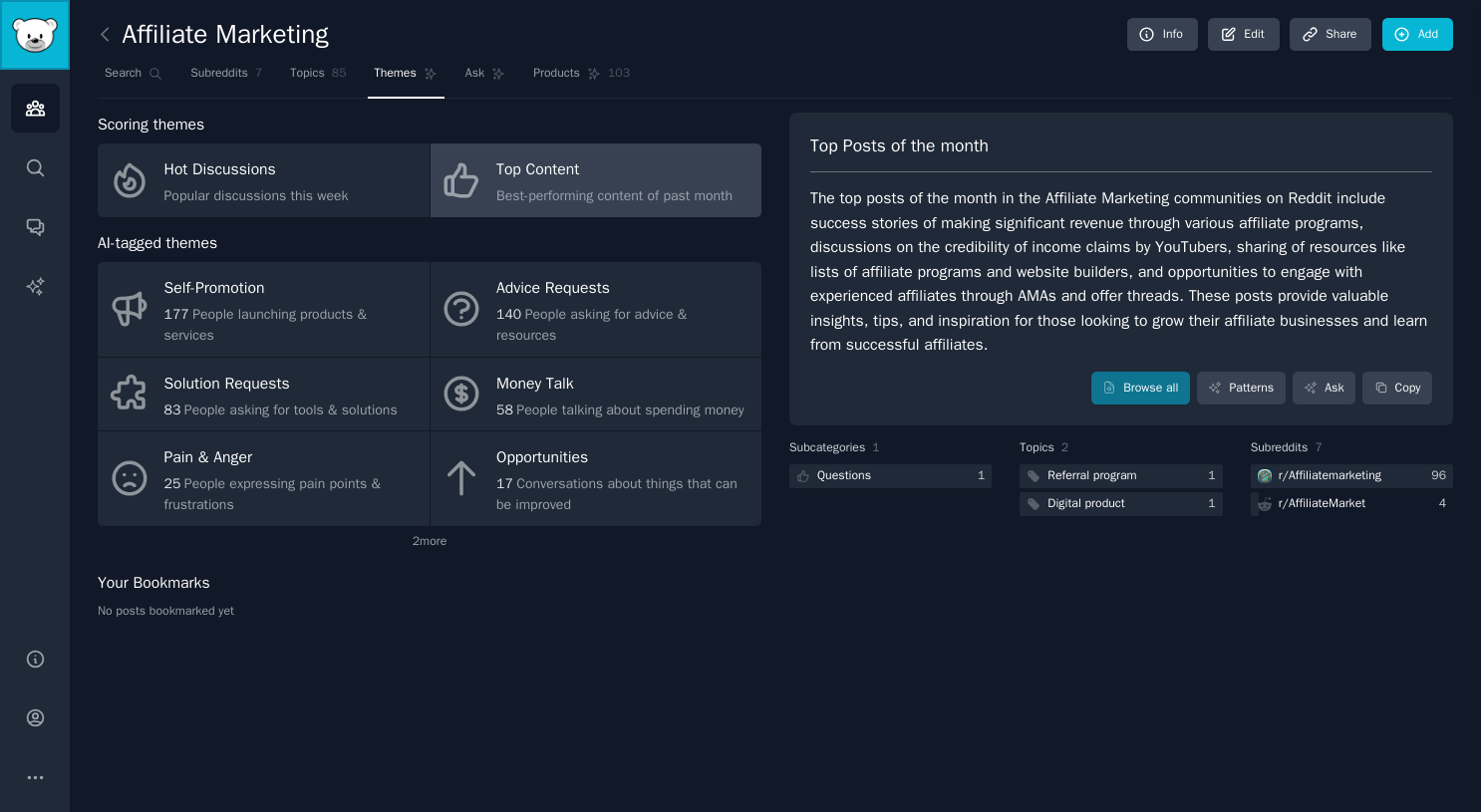 click at bounding box center [35, 35] 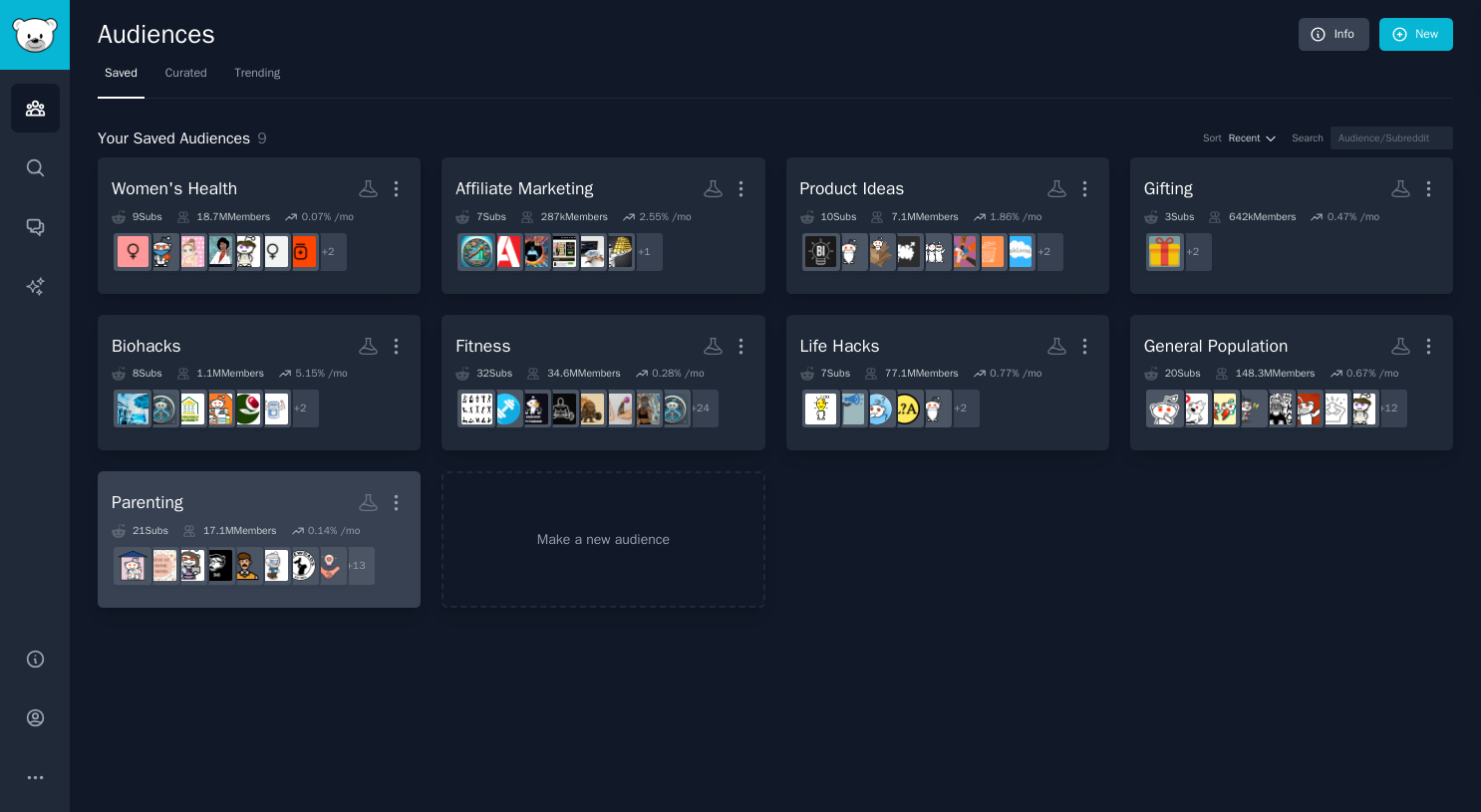 click on "Parenting More" at bounding box center [259, 502] 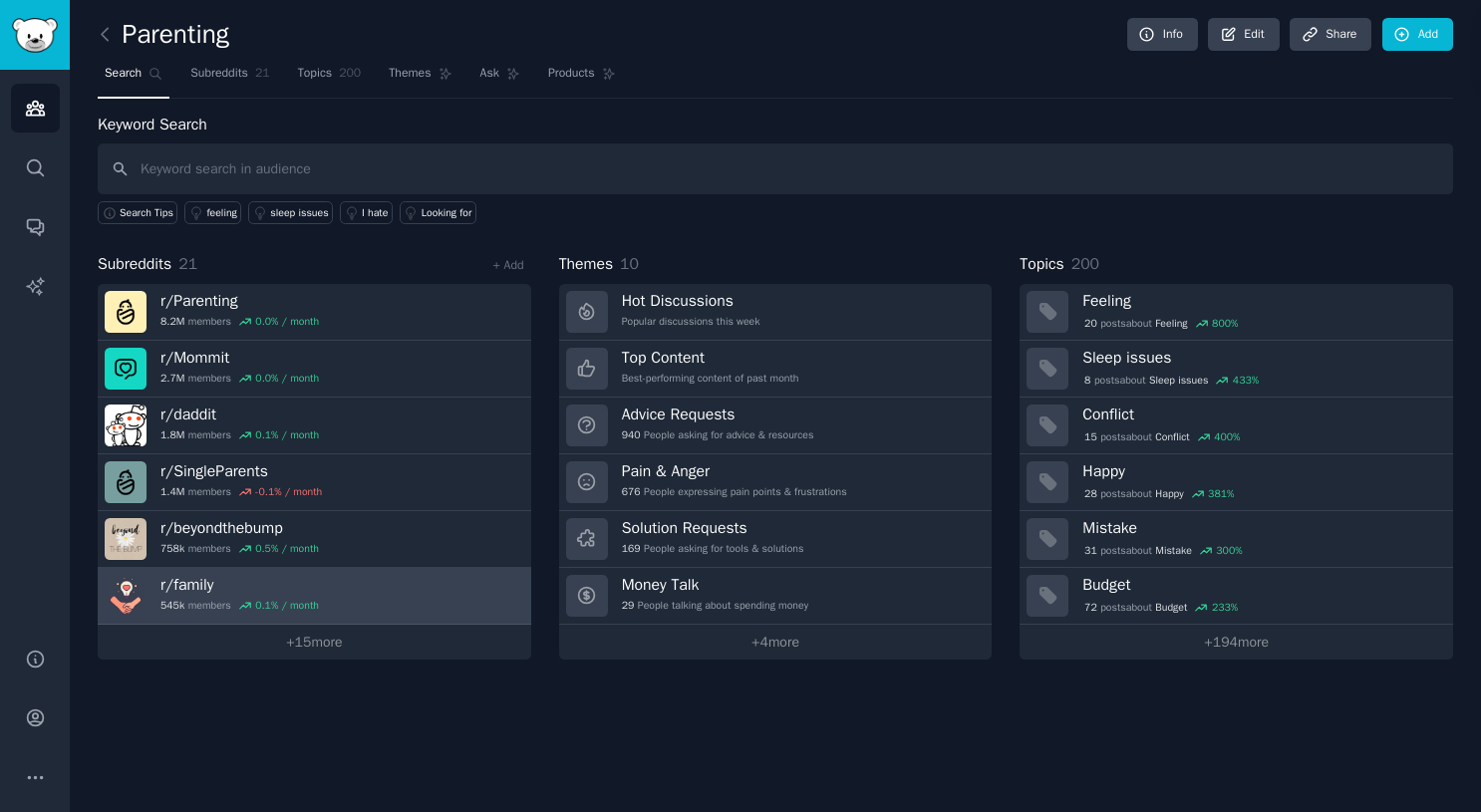 click on "r/ family" at bounding box center (239, 585) 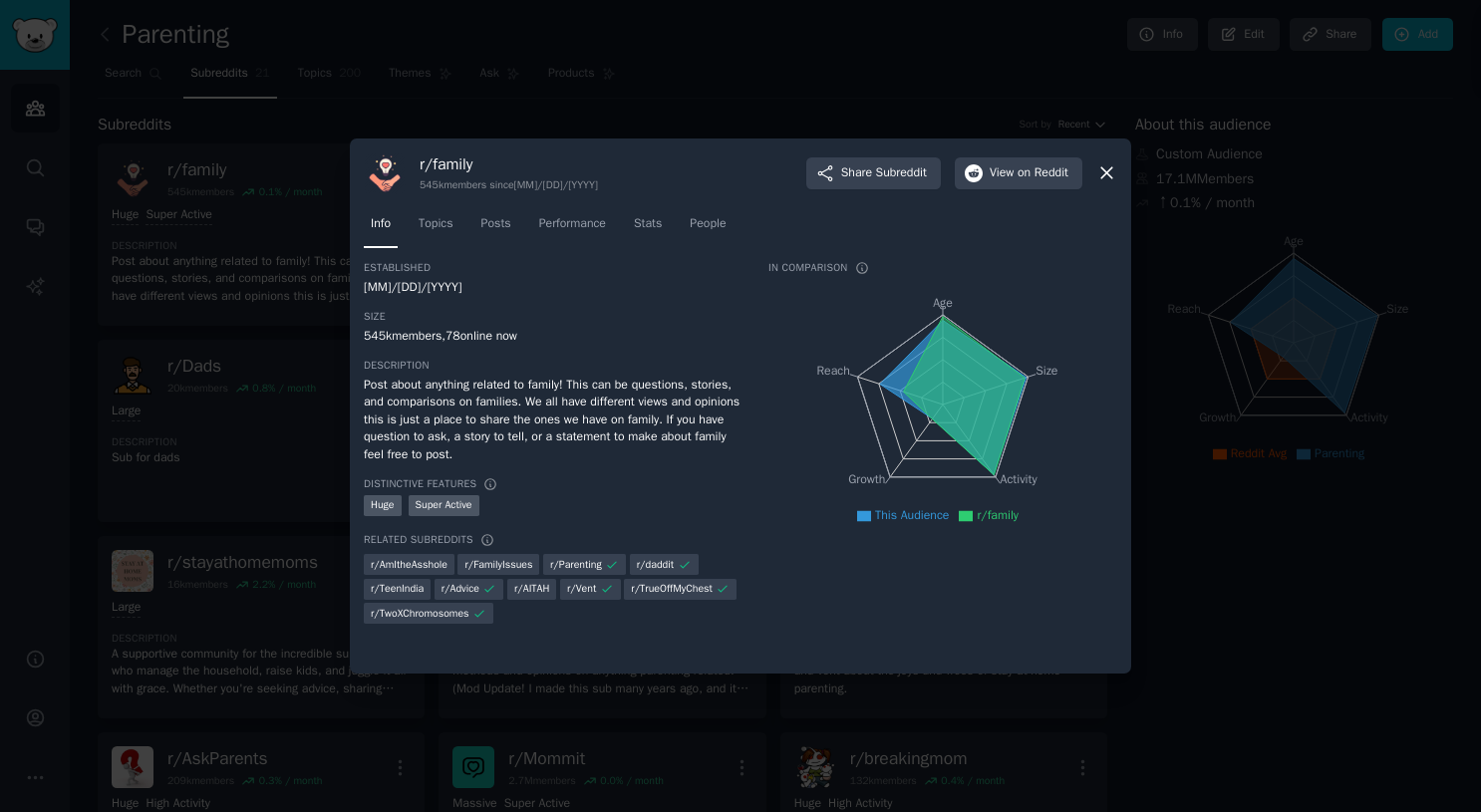 click 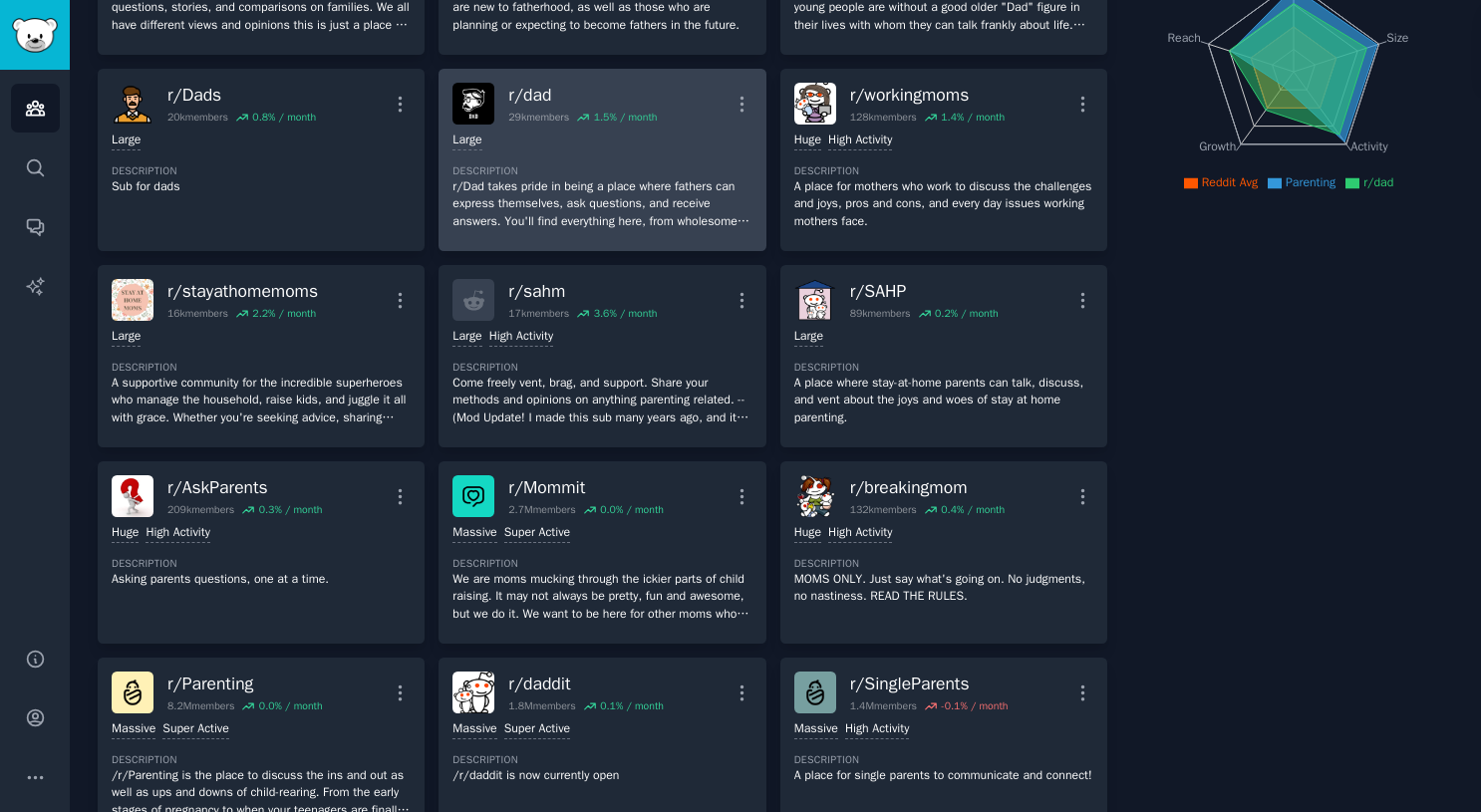 scroll, scrollTop: 0, scrollLeft: 0, axis: both 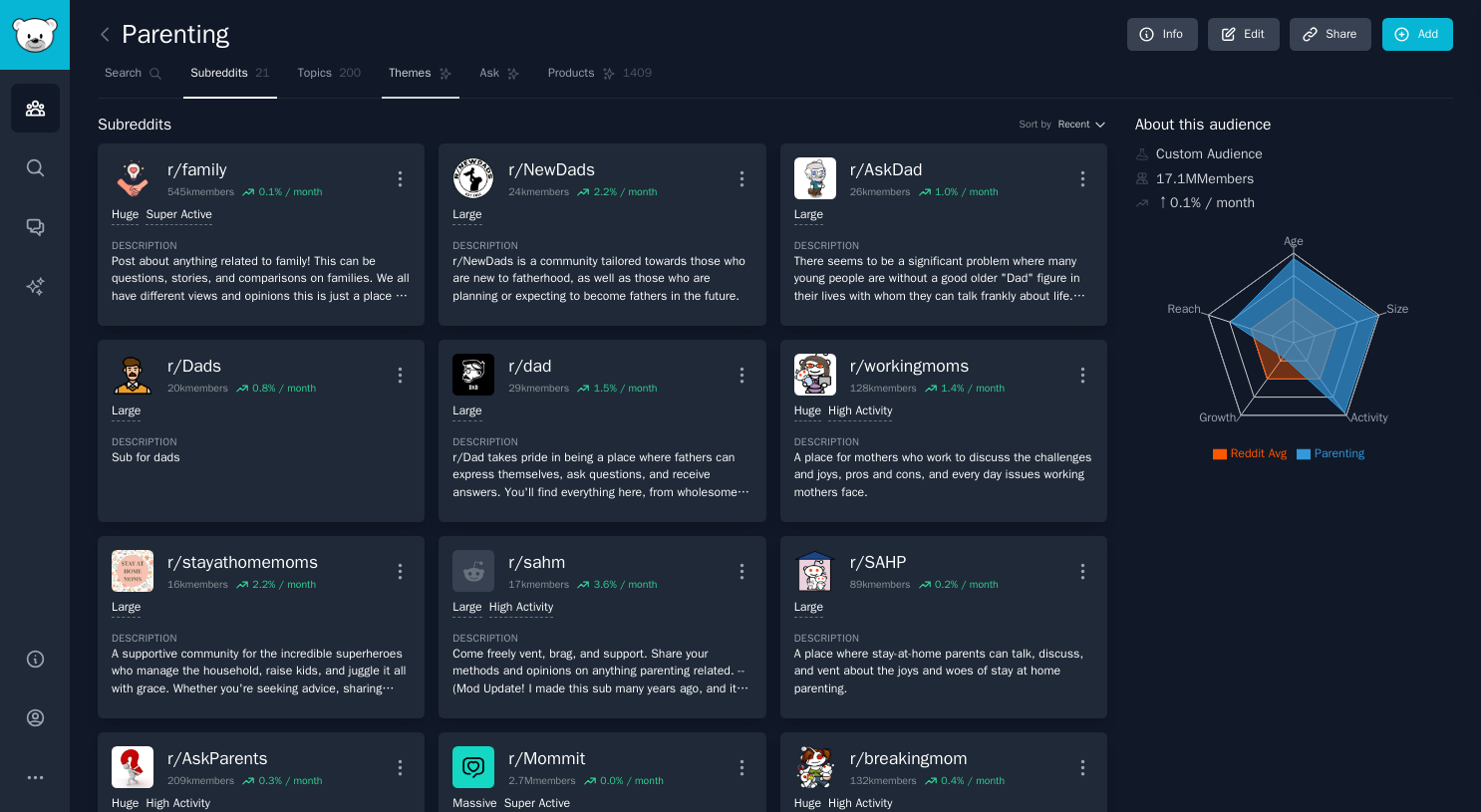 click on "Themes" at bounding box center (420, 78) 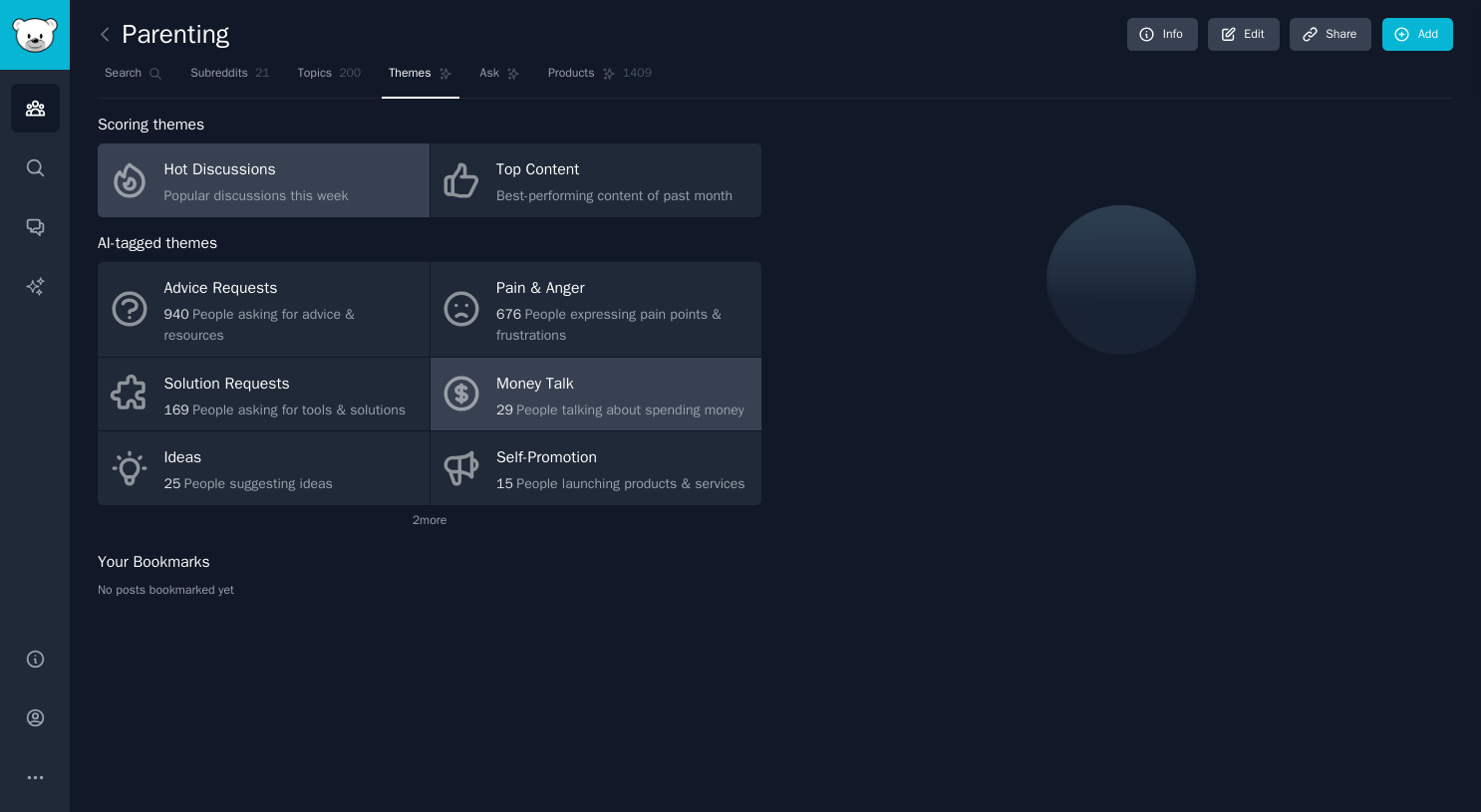 click on "Money Talk [NUMBER] People talking about spending money" at bounding box center [596, 395] 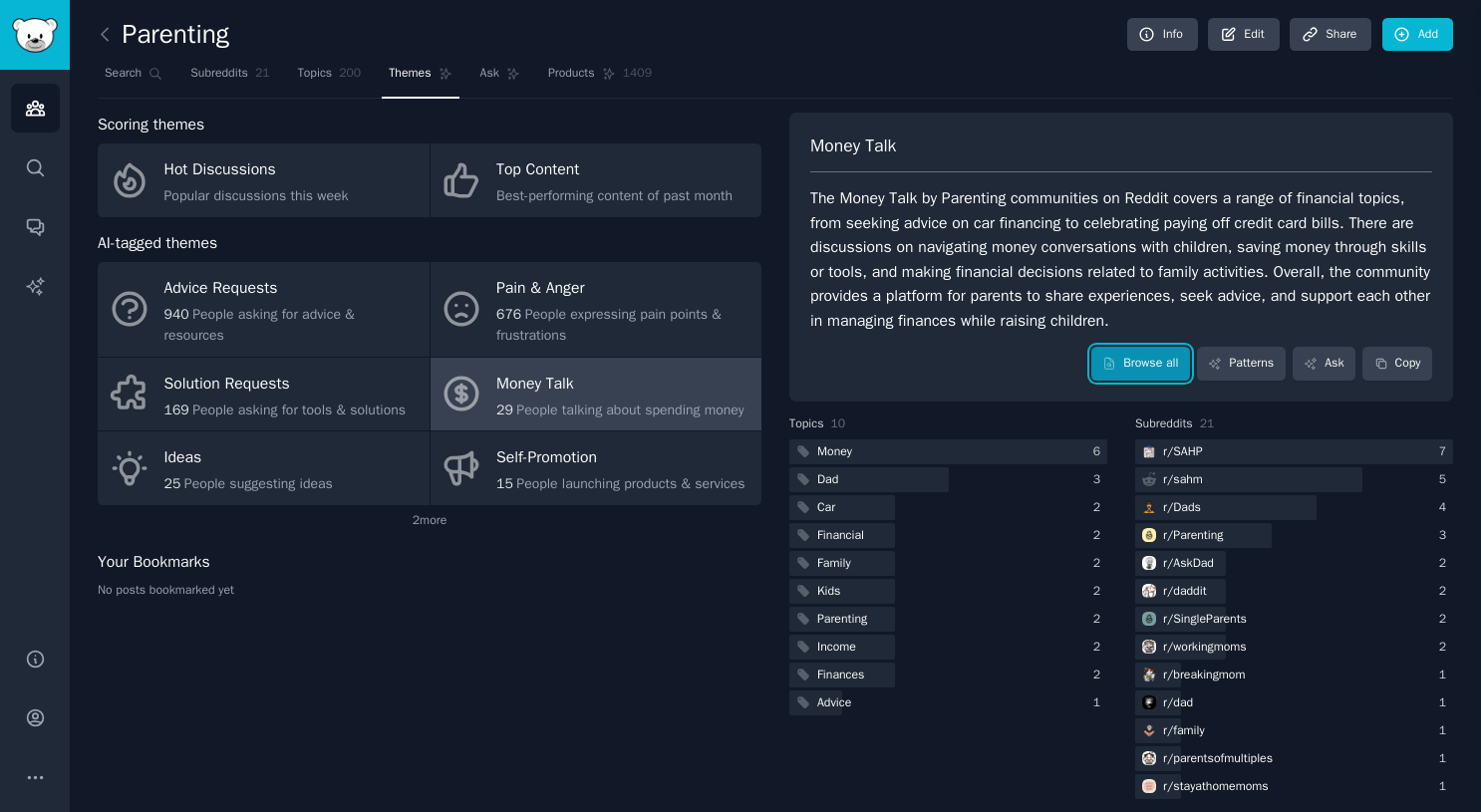 click on "Browse all" at bounding box center (1140, 364) 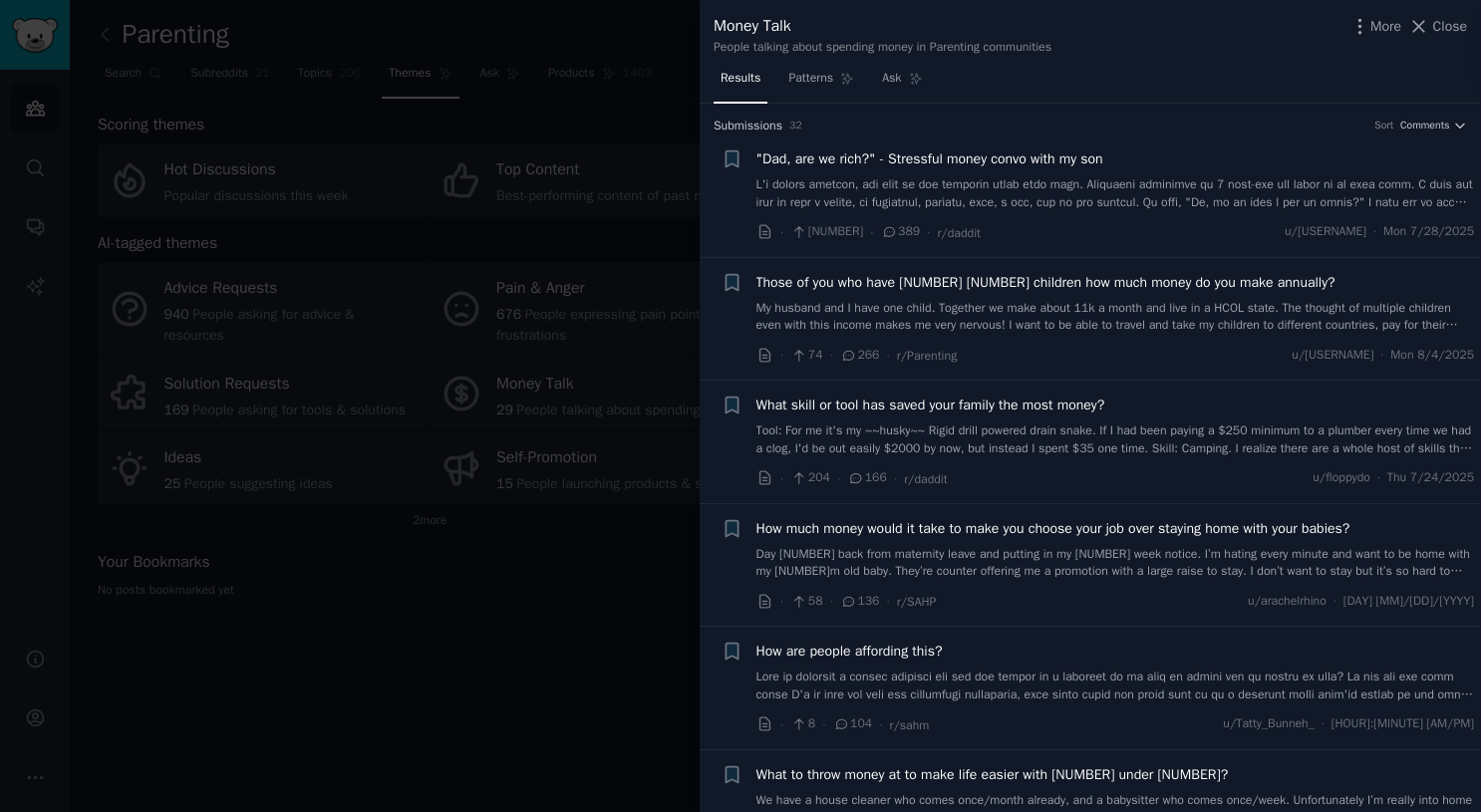 click on "What skill or tool has saved your family the most money?" at bounding box center [931, 405] 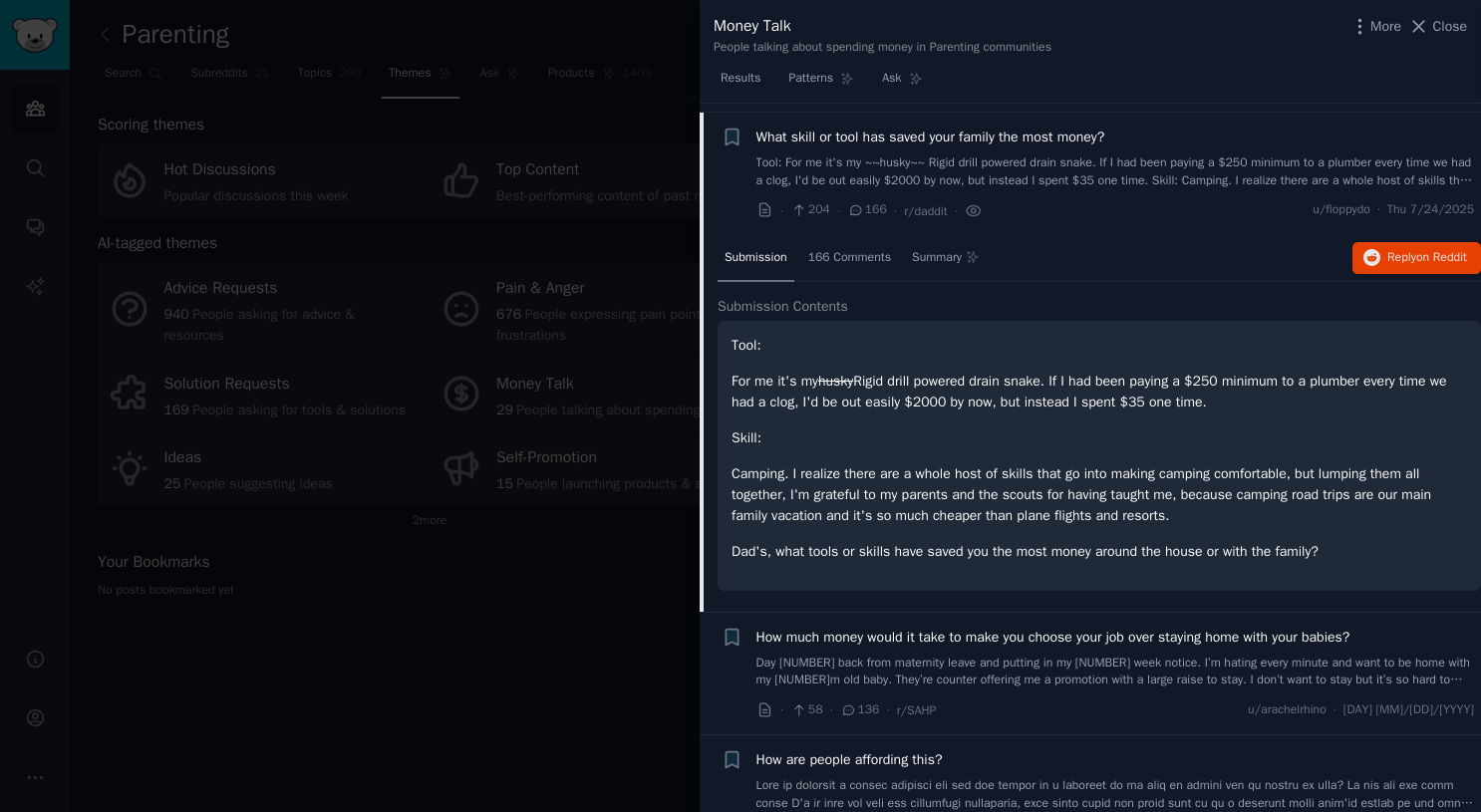 scroll, scrollTop: 277, scrollLeft: 0, axis: vertical 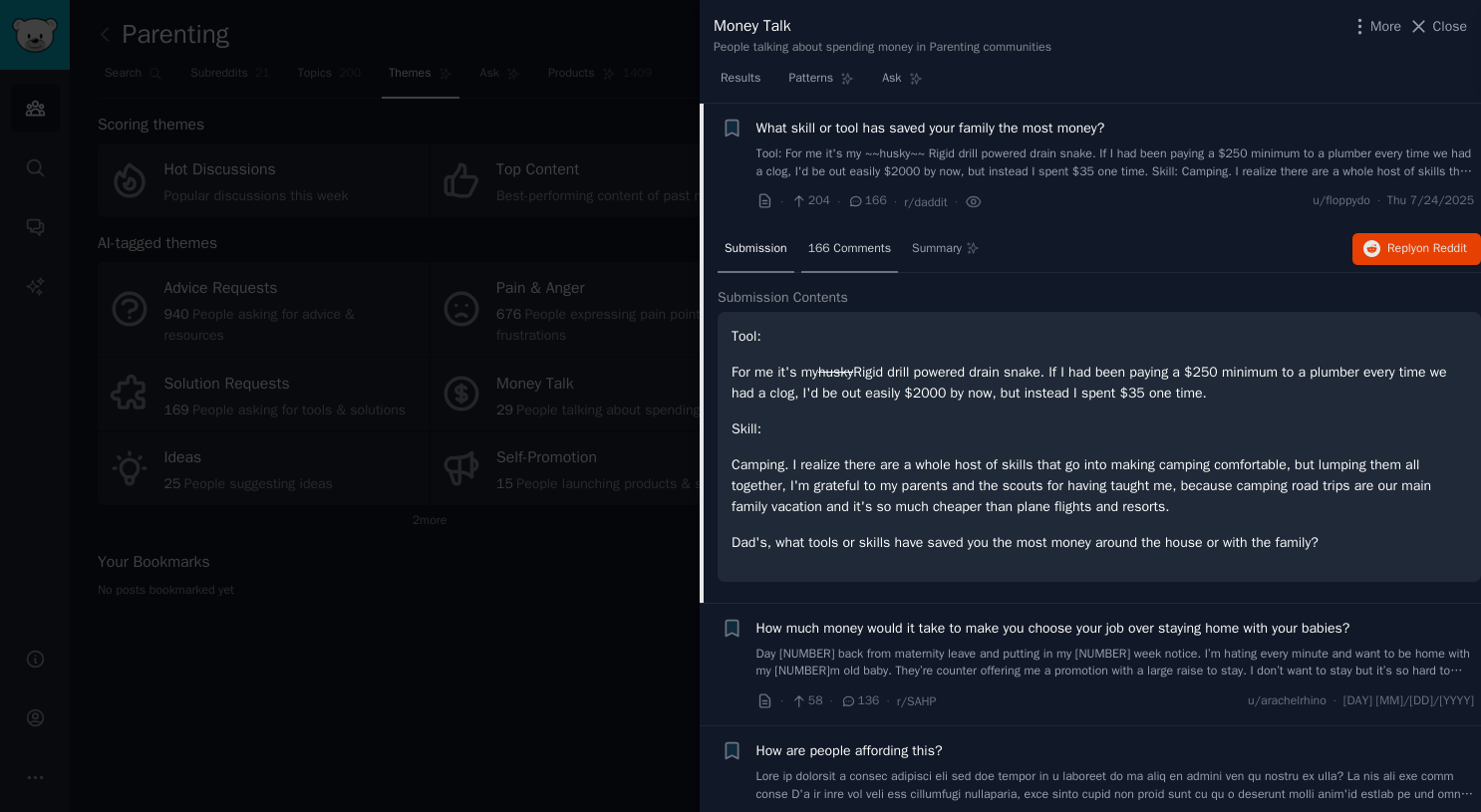 click on "166 Comments" at bounding box center [849, 250] 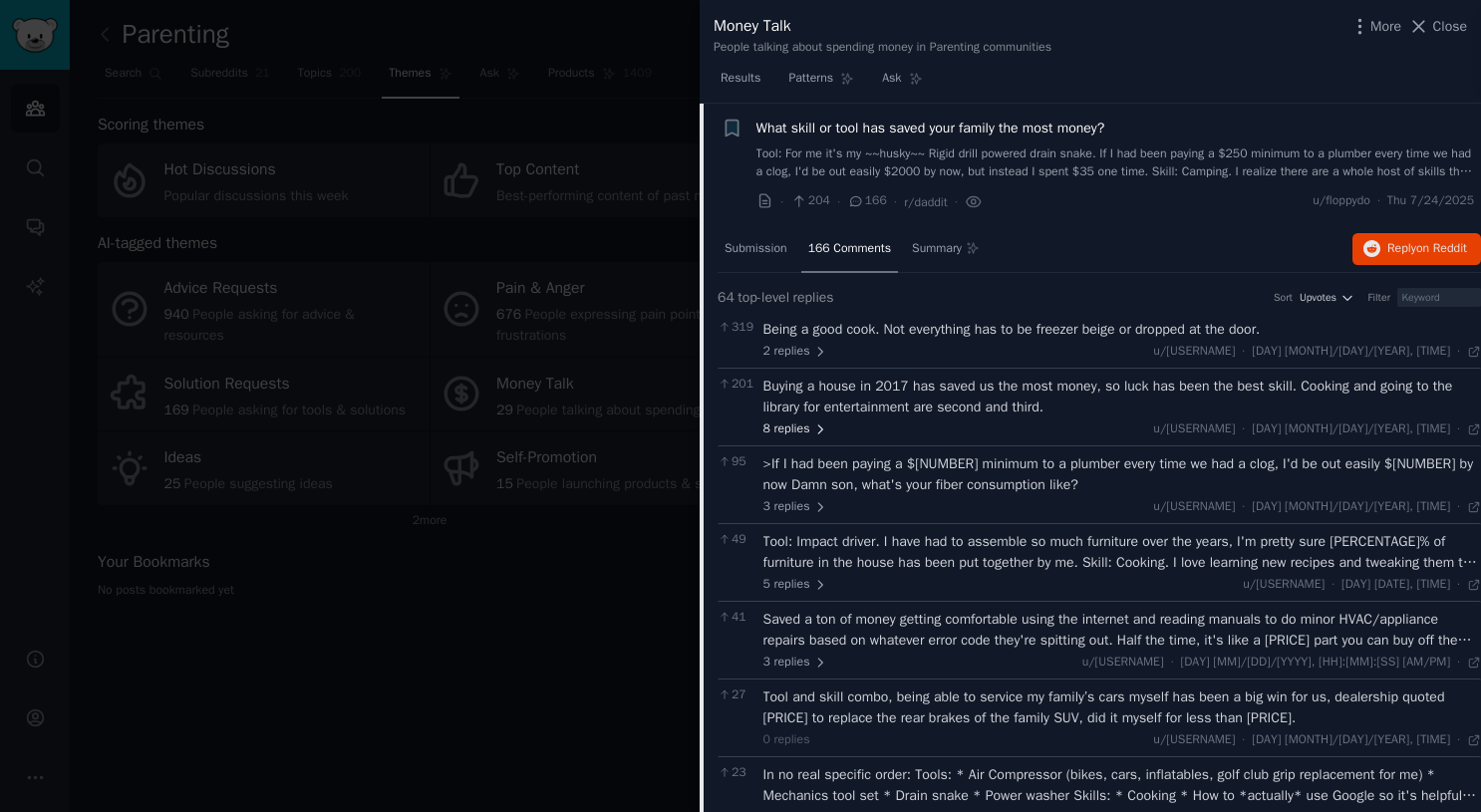 click on "[NUMBER] replies" at bounding box center [795, 429] 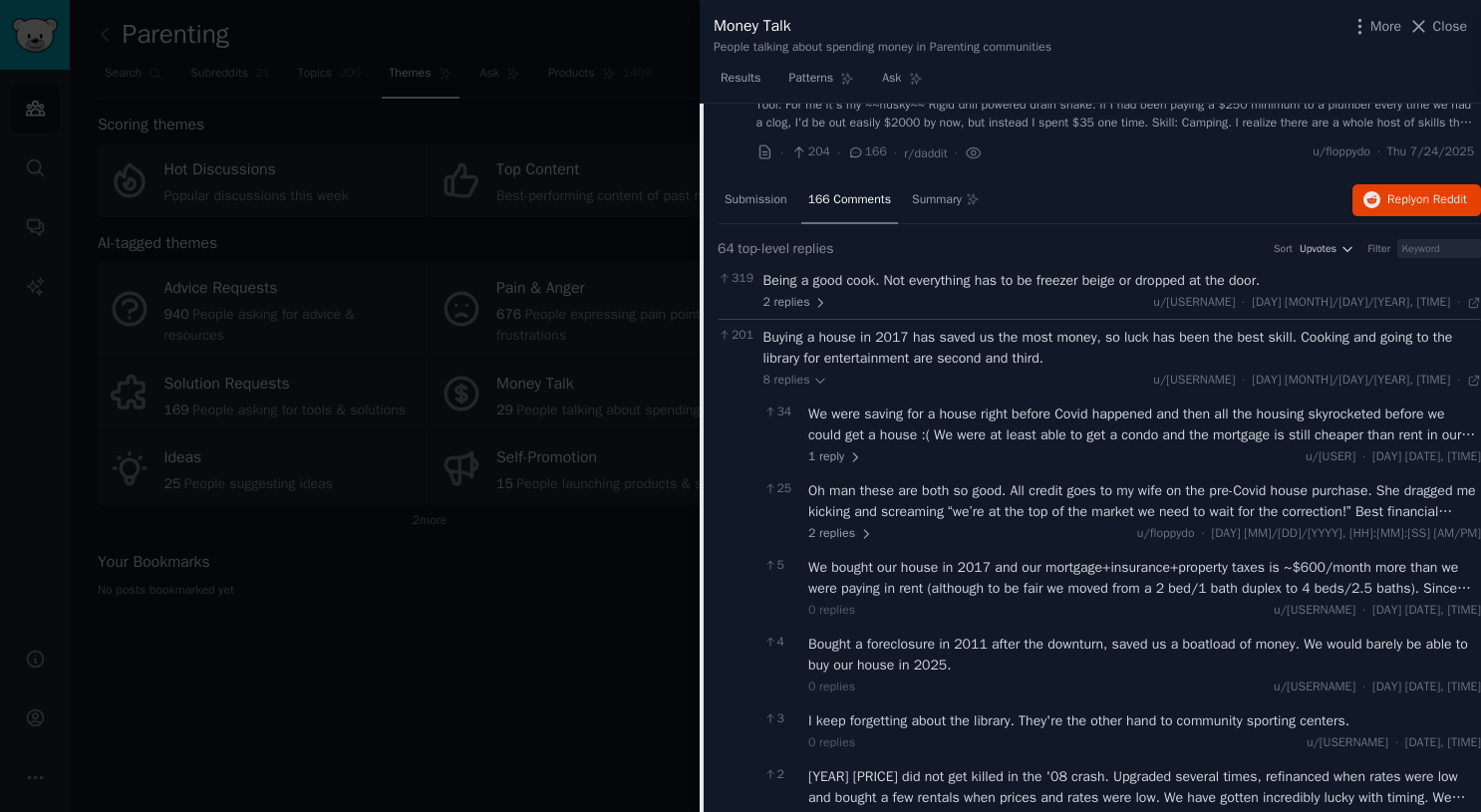scroll, scrollTop: 341, scrollLeft: 0, axis: vertical 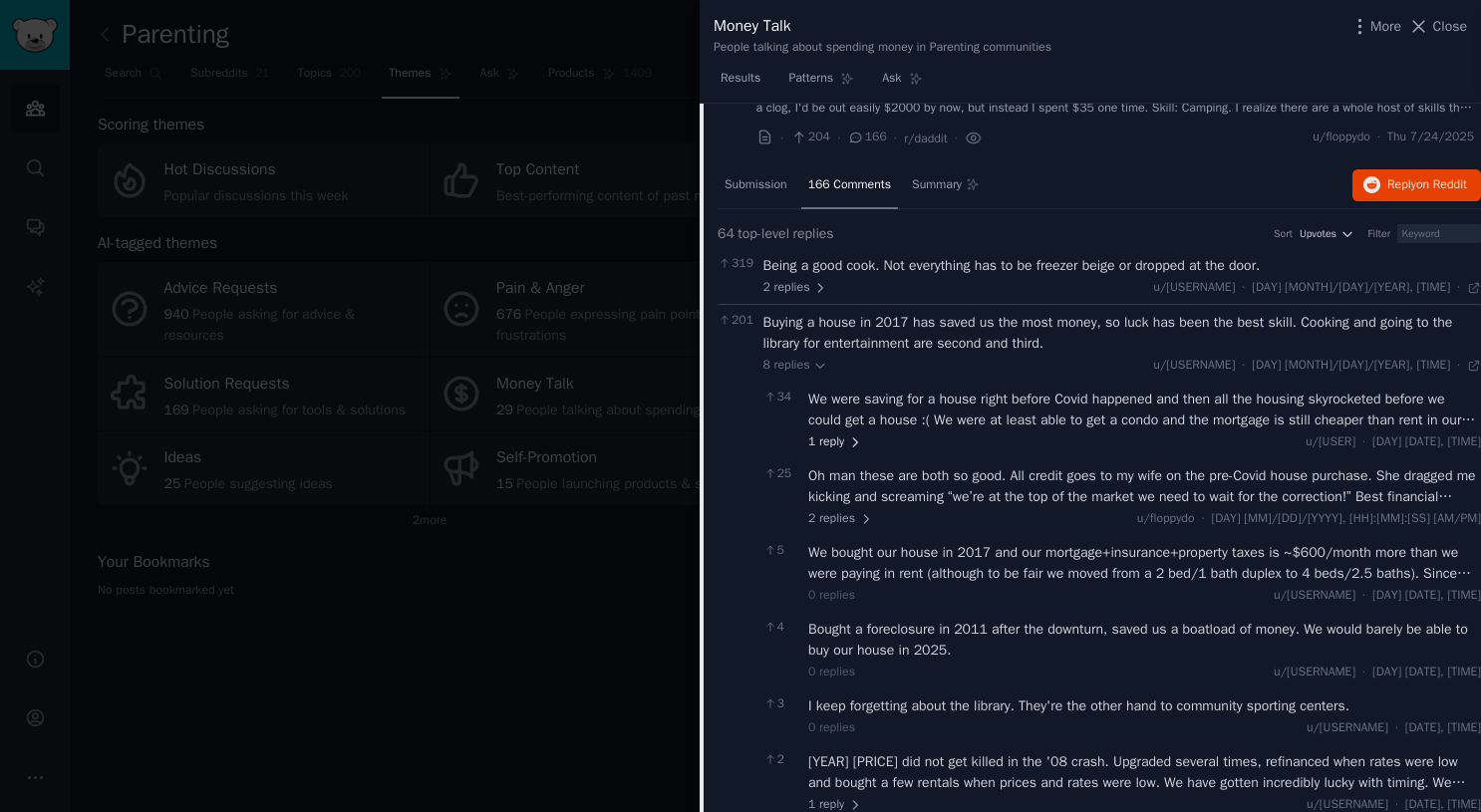 click on "1   reply" at bounding box center [835, 442] 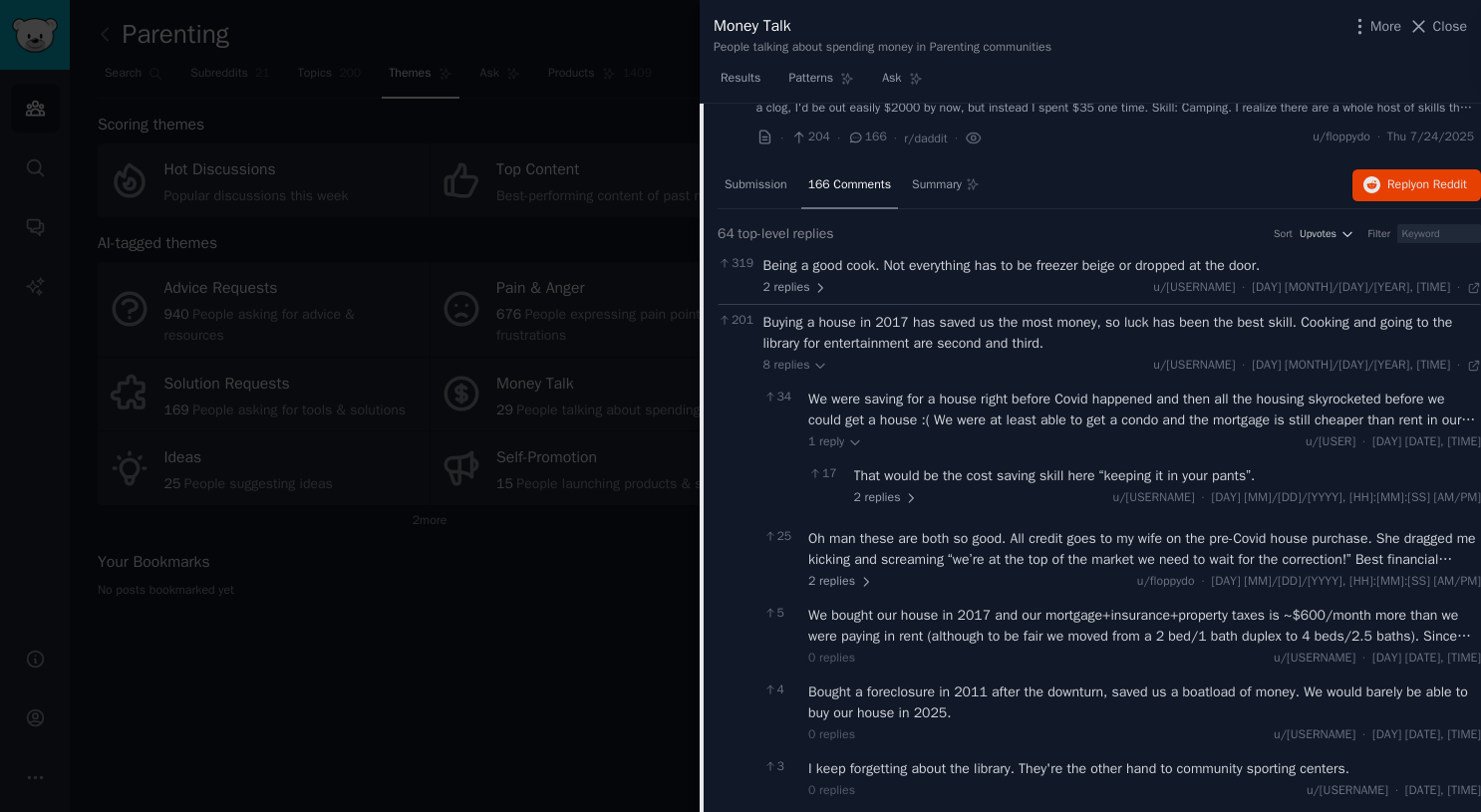click on "We were saving for a house right before Covid happened and then all the housing skyrocketed before we could get a house :(
We were at least able to get a condo and the mortgage is still cheaper than rent in our area by at least [PRICE] a month. My sons preschool costs more than our mortgage so maybe not having kids would have saved the most money lmao" at bounding box center (1144, 409) 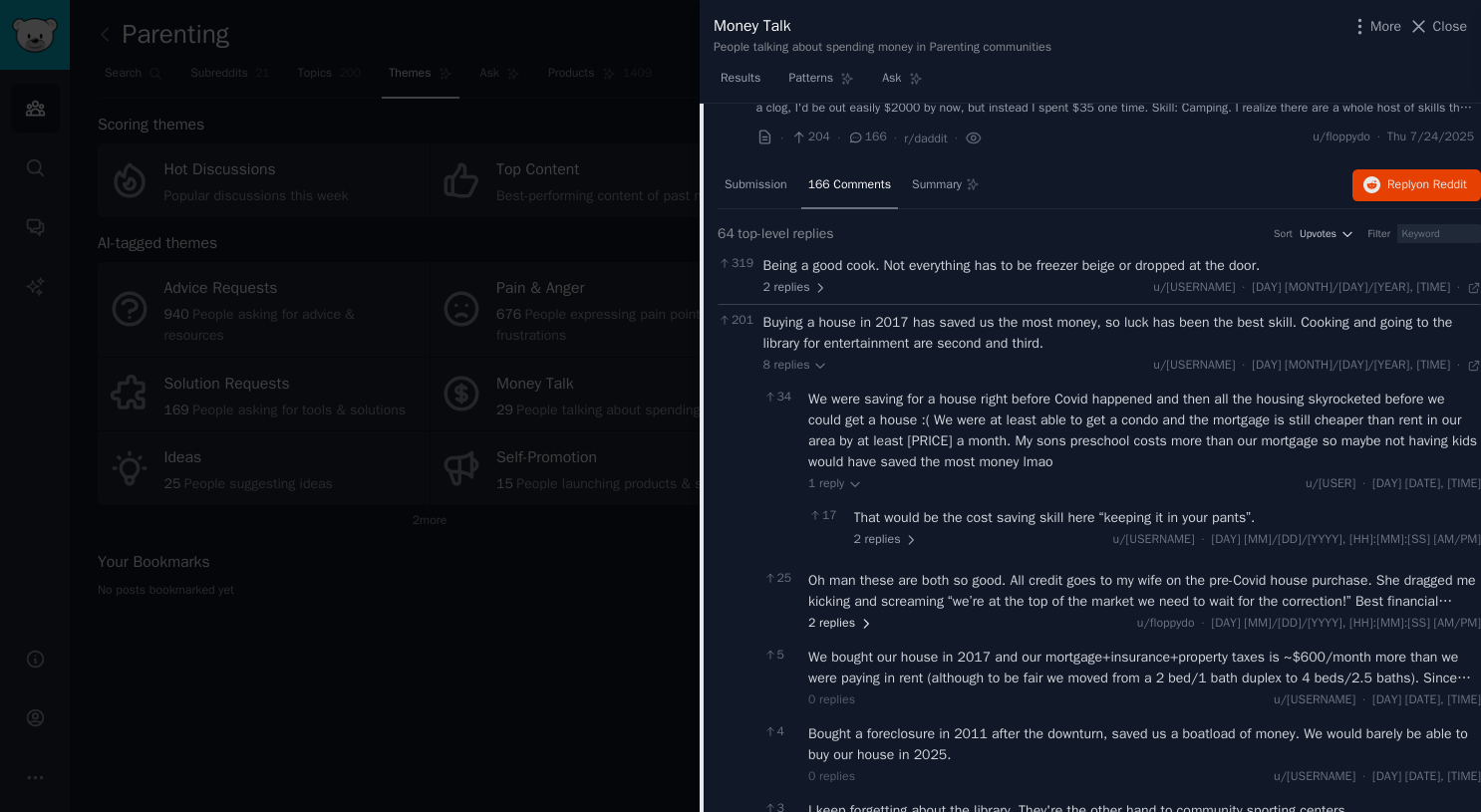 click on "2   replies" at bounding box center [840, 624] 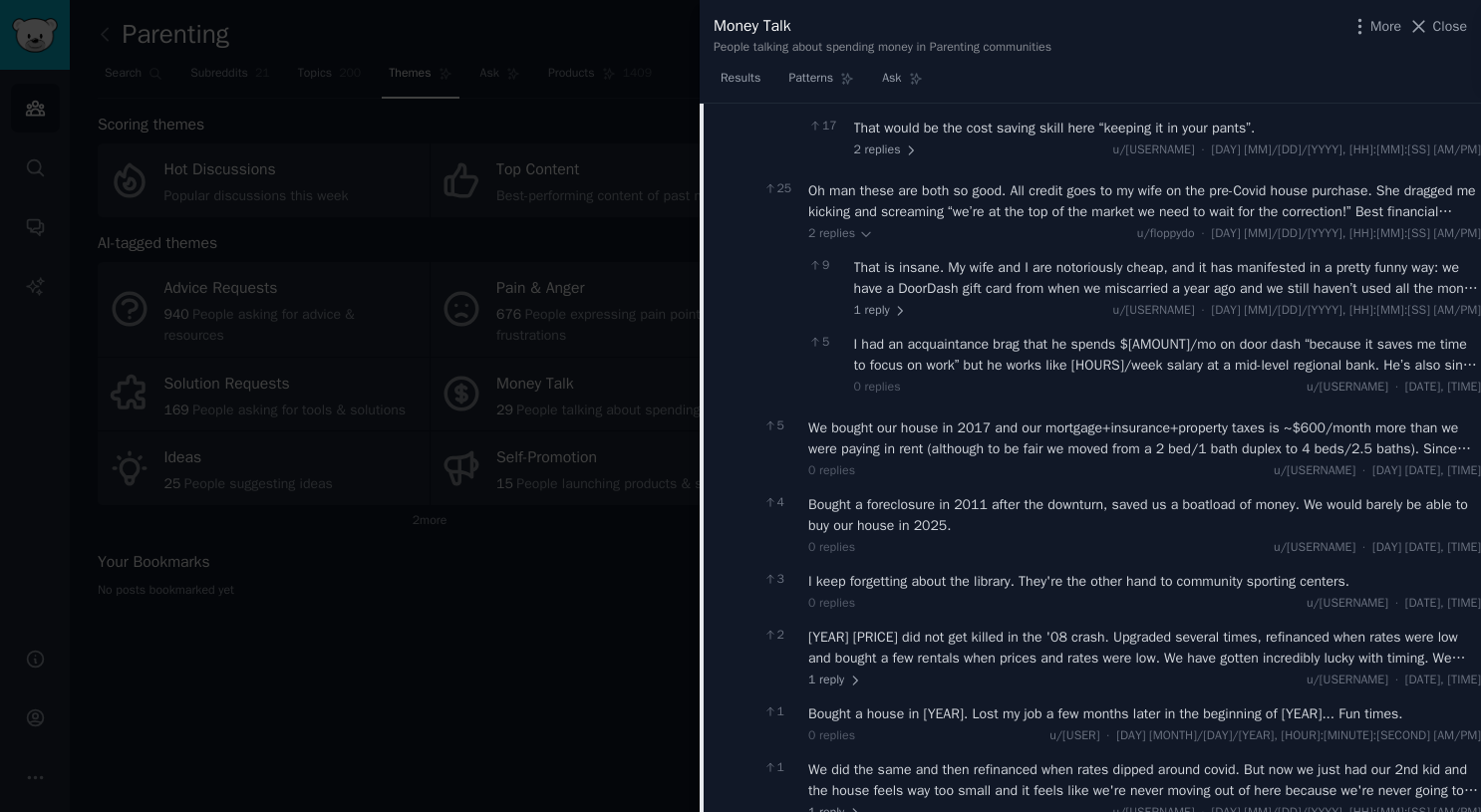 scroll, scrollTop: 734, scrollLeft: 0, axis: vertical 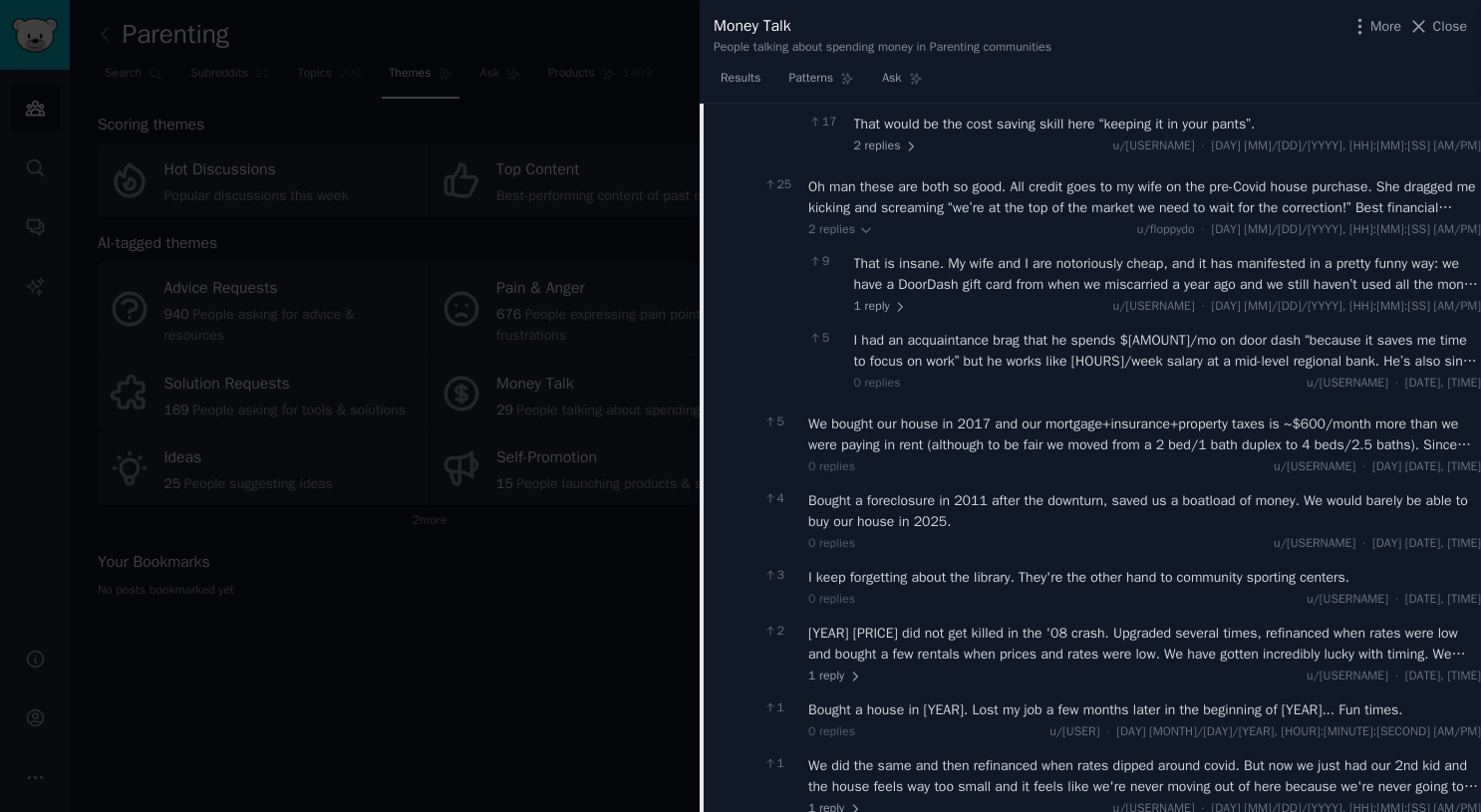 click on "We bought our house in 2017 and our mortgage+insurance+property taxes is ~$600/month more than we were paying in rent (although to be fair we moved from a 2 bed/1 bath duplex to 4 beds/2.5 baths). Since moving in, we've replaced the roof, the fence, the water heater, the HVAC system and I'm sure several other things.
Oh, and we had ~40k worth of water damage last year because squirrels were getting in and chewing on our water lines. Thankfully insurance covered the bulk of that and we basically got a "free" kitchen reno out of the deal but our out of pocket was still north of 5k.
It's nice to have our house that we're building equity in, but owning a home is expensive as hell and there are lots of times where I wished we still rented and I could just call a landlord to come fix something." at bounding box center (1144, 434) 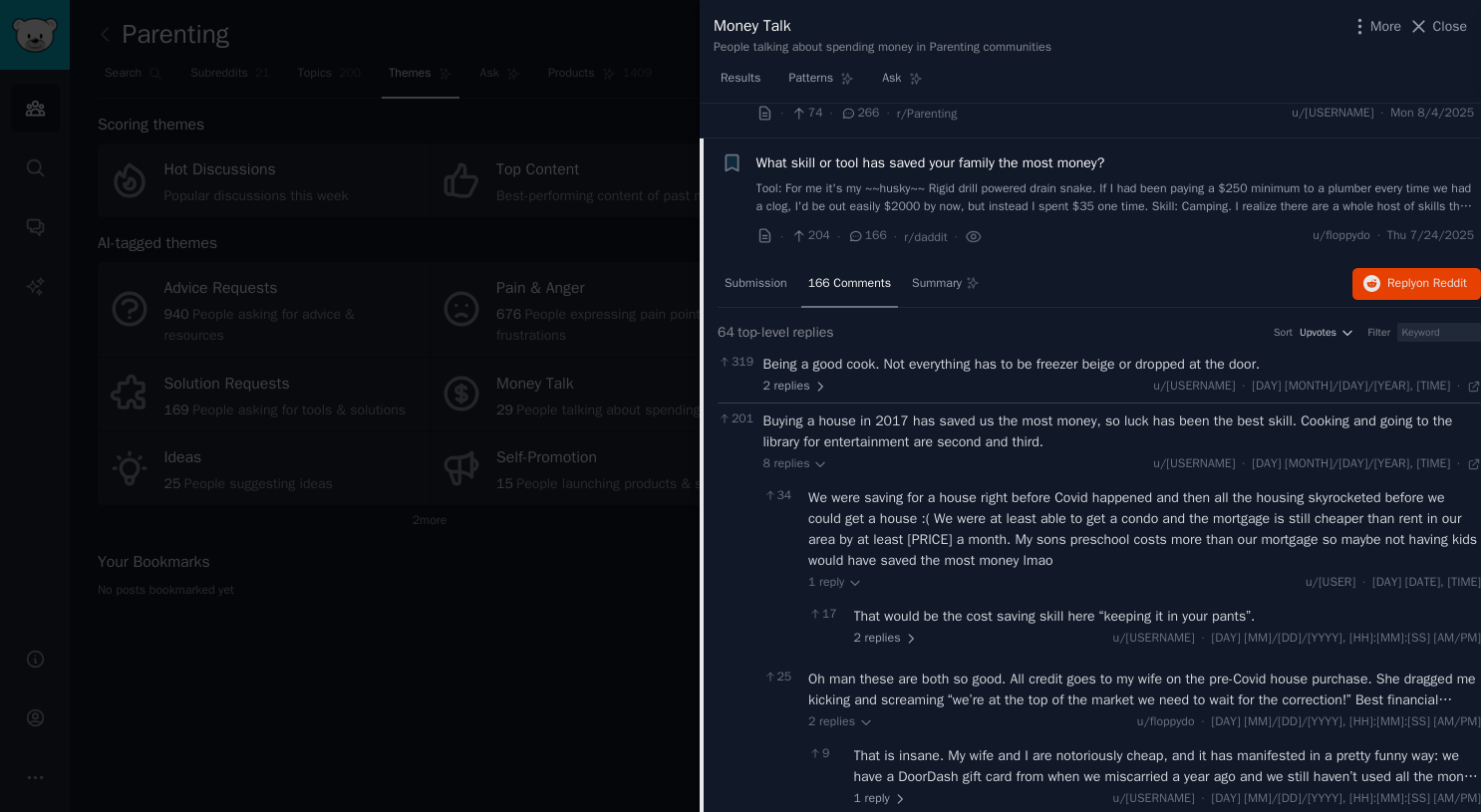 scroll, scrollTop: 214, scrollLeft: 0, axis: vertical 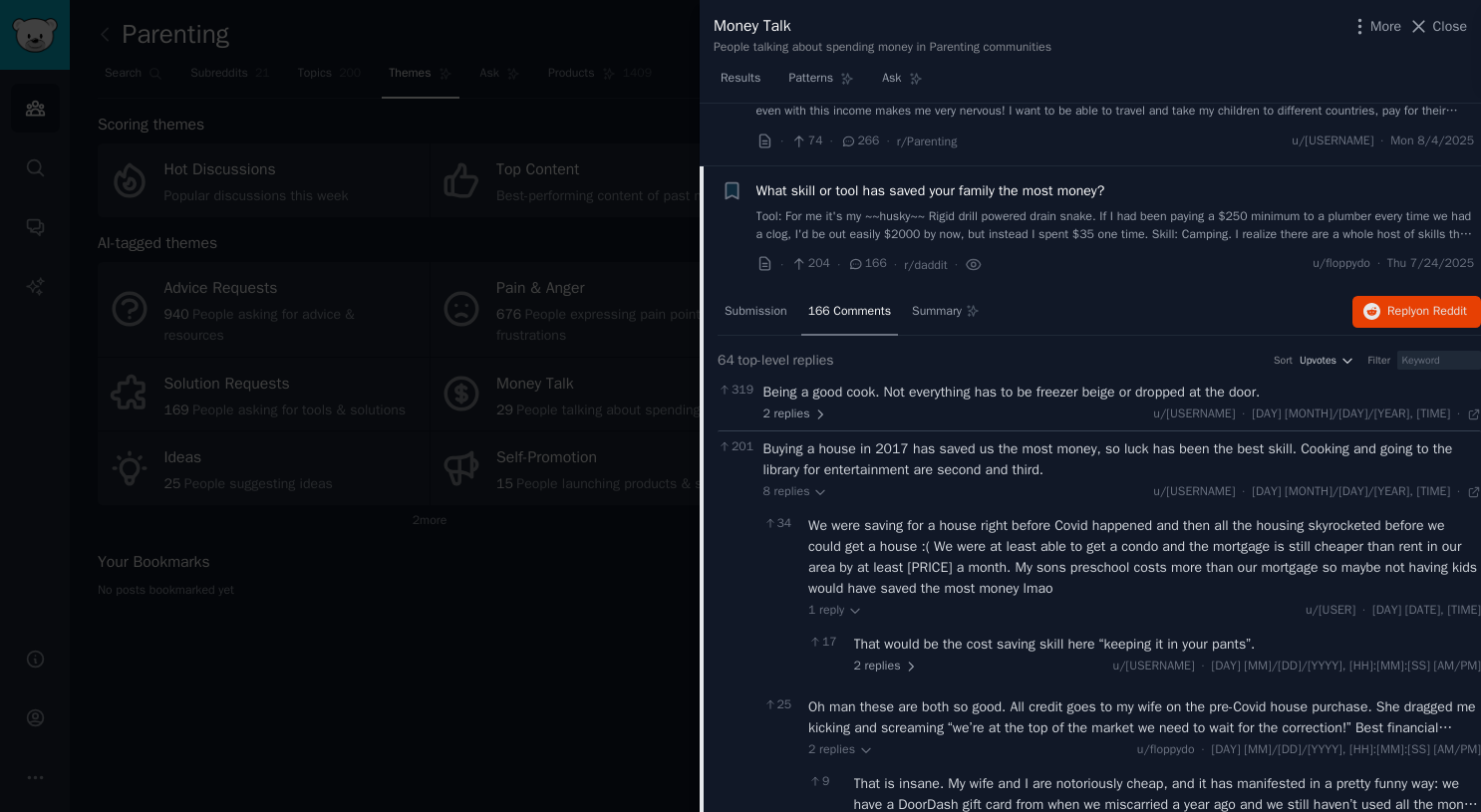 click on "Buying a house in 2017 has saved us the most money, so luck has been the best skill. Cooking and going to the library for entertainment are second and third." at bounding box center (1122, 459) 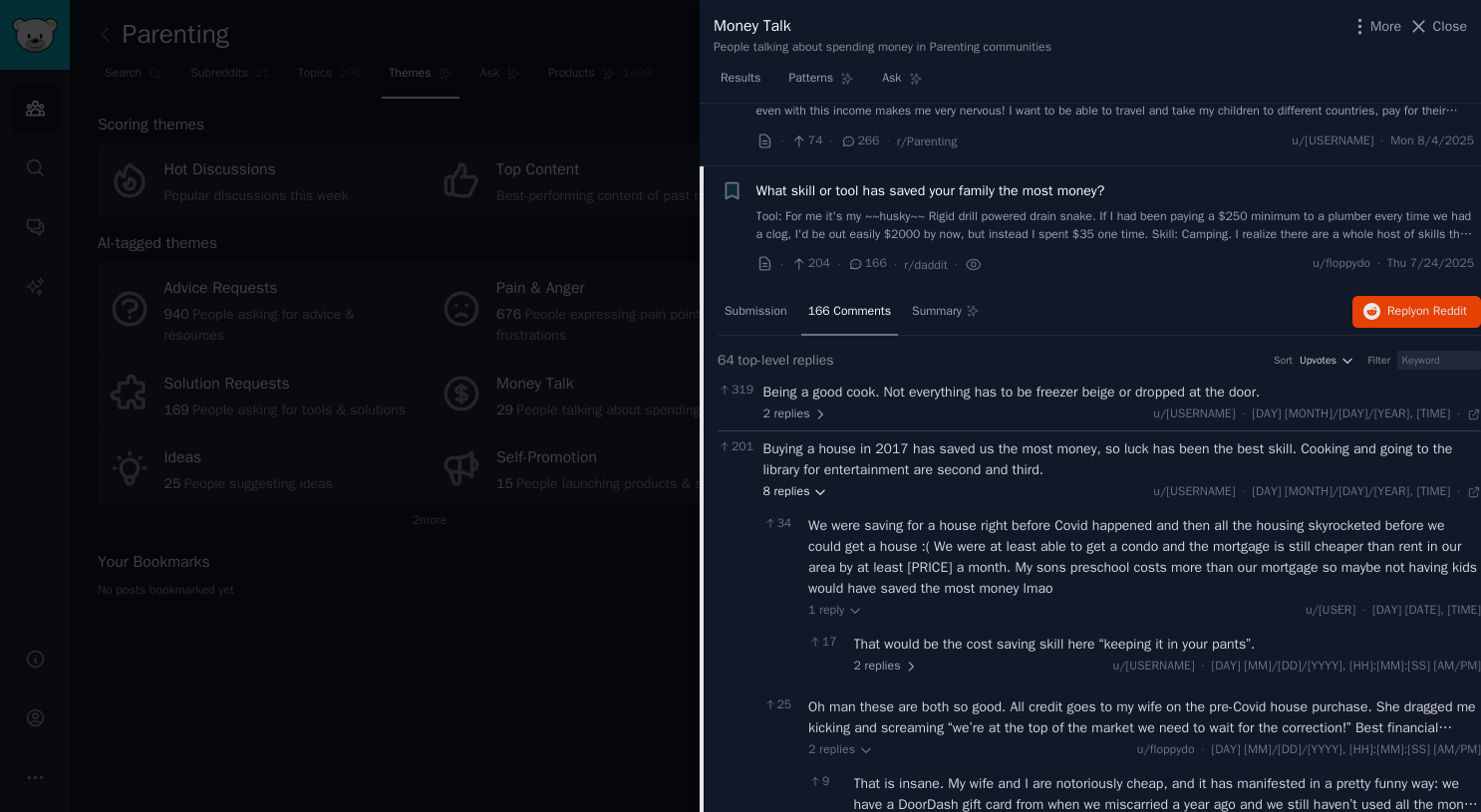click 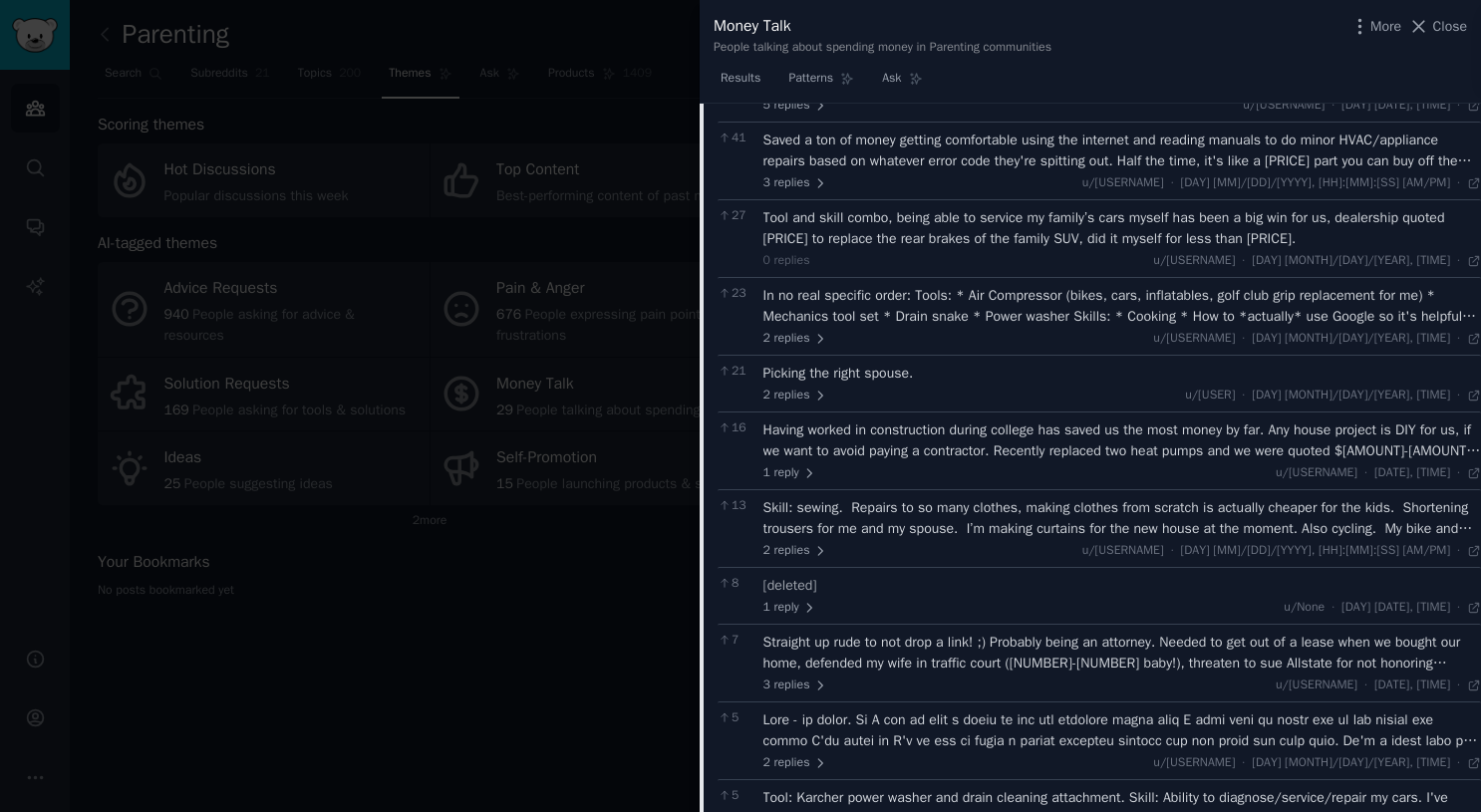 scroll, scrollTop: 790, scrollLeft: 0, axis: vertical 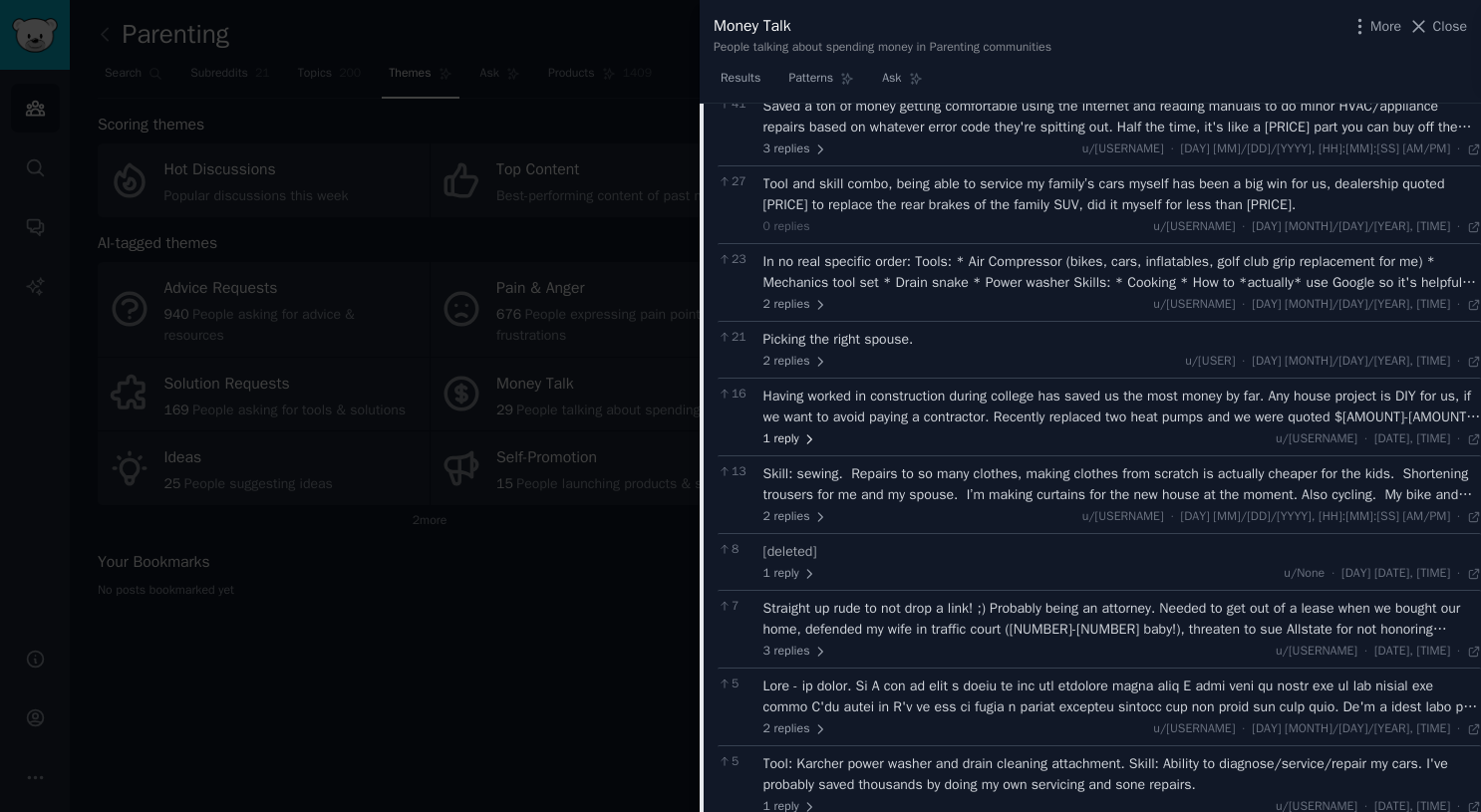 click on "1   reply" at bounding box center [790, 439] 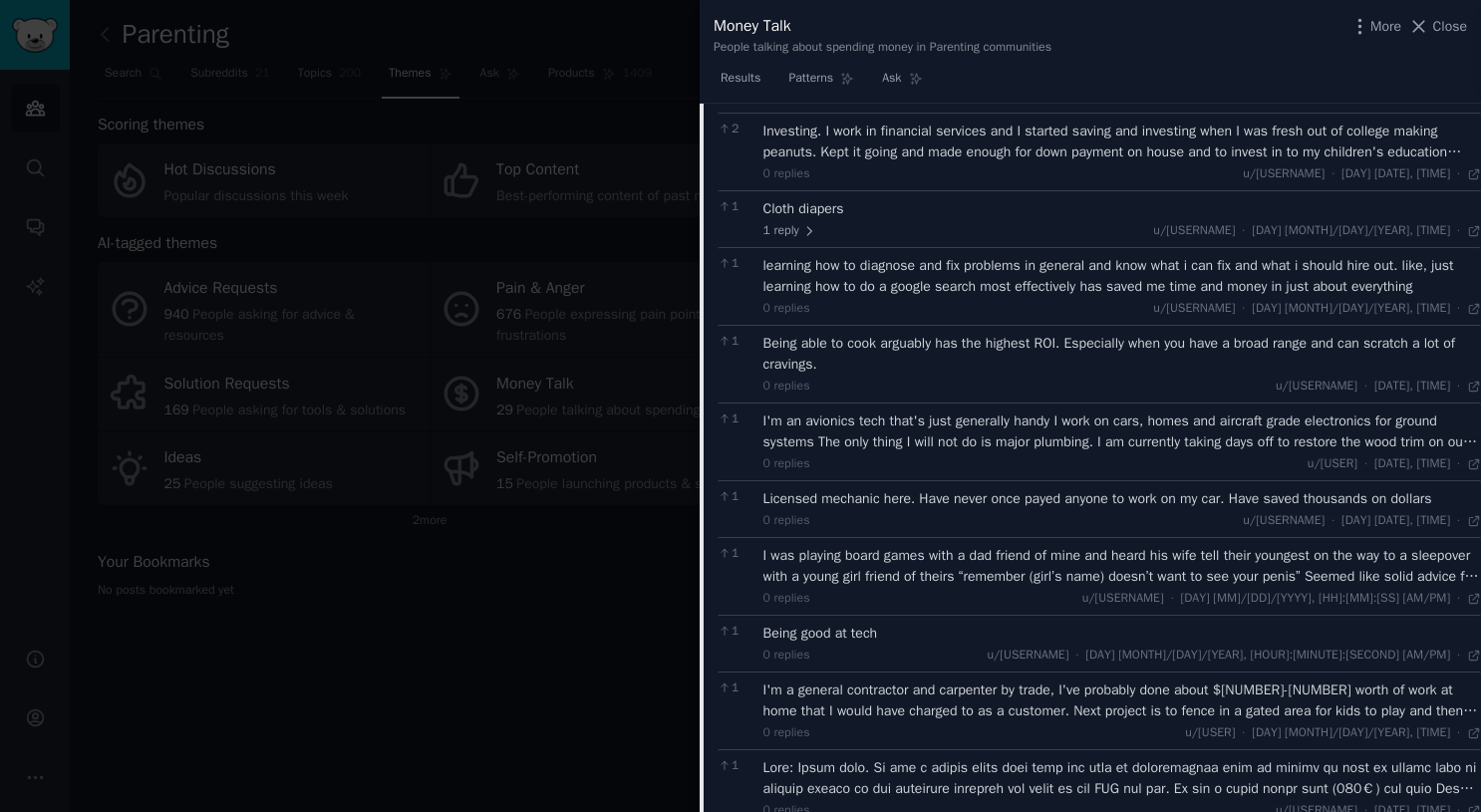 scroll, scrollTop: 3035, scrollLeft: 0, axis: vertical 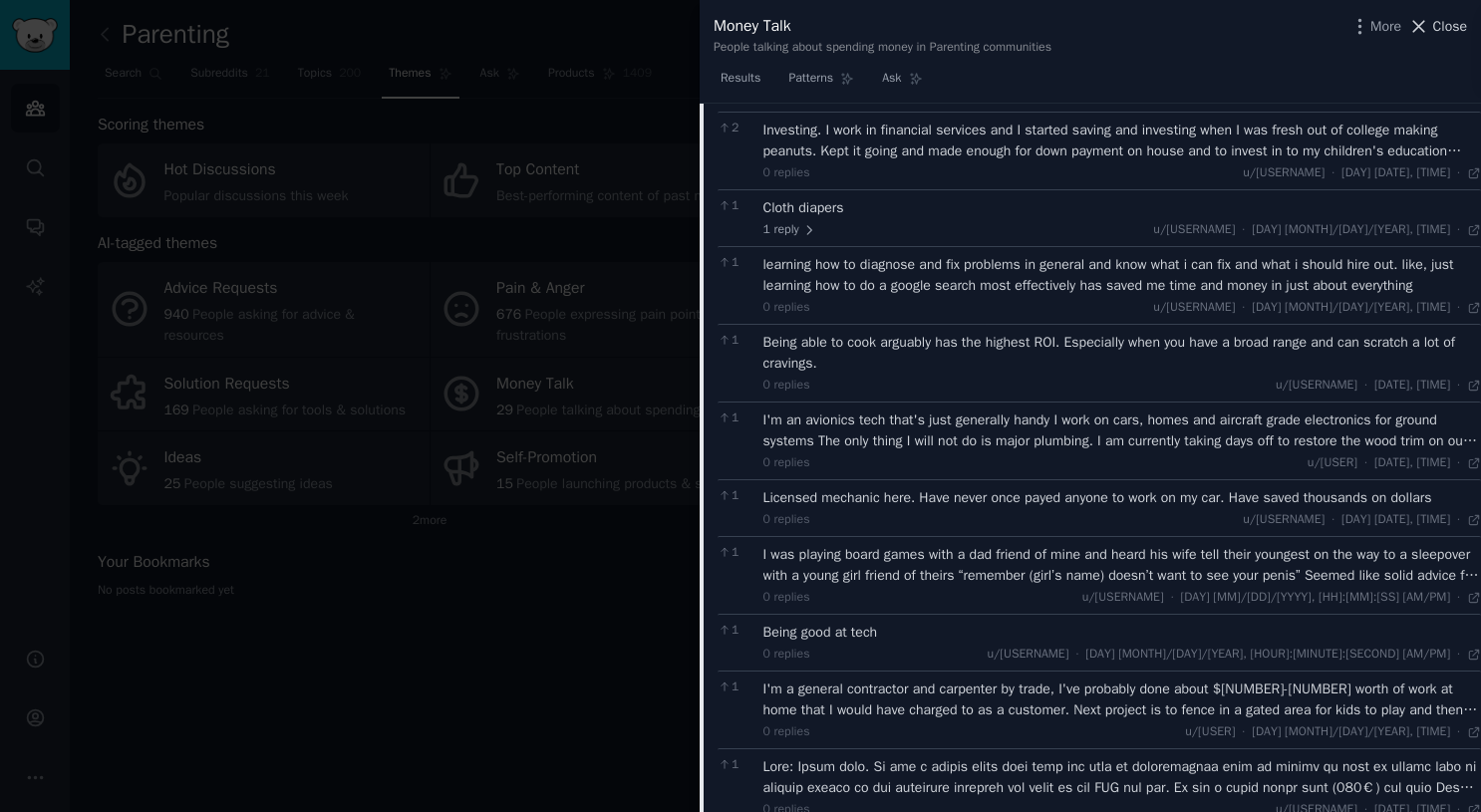 click 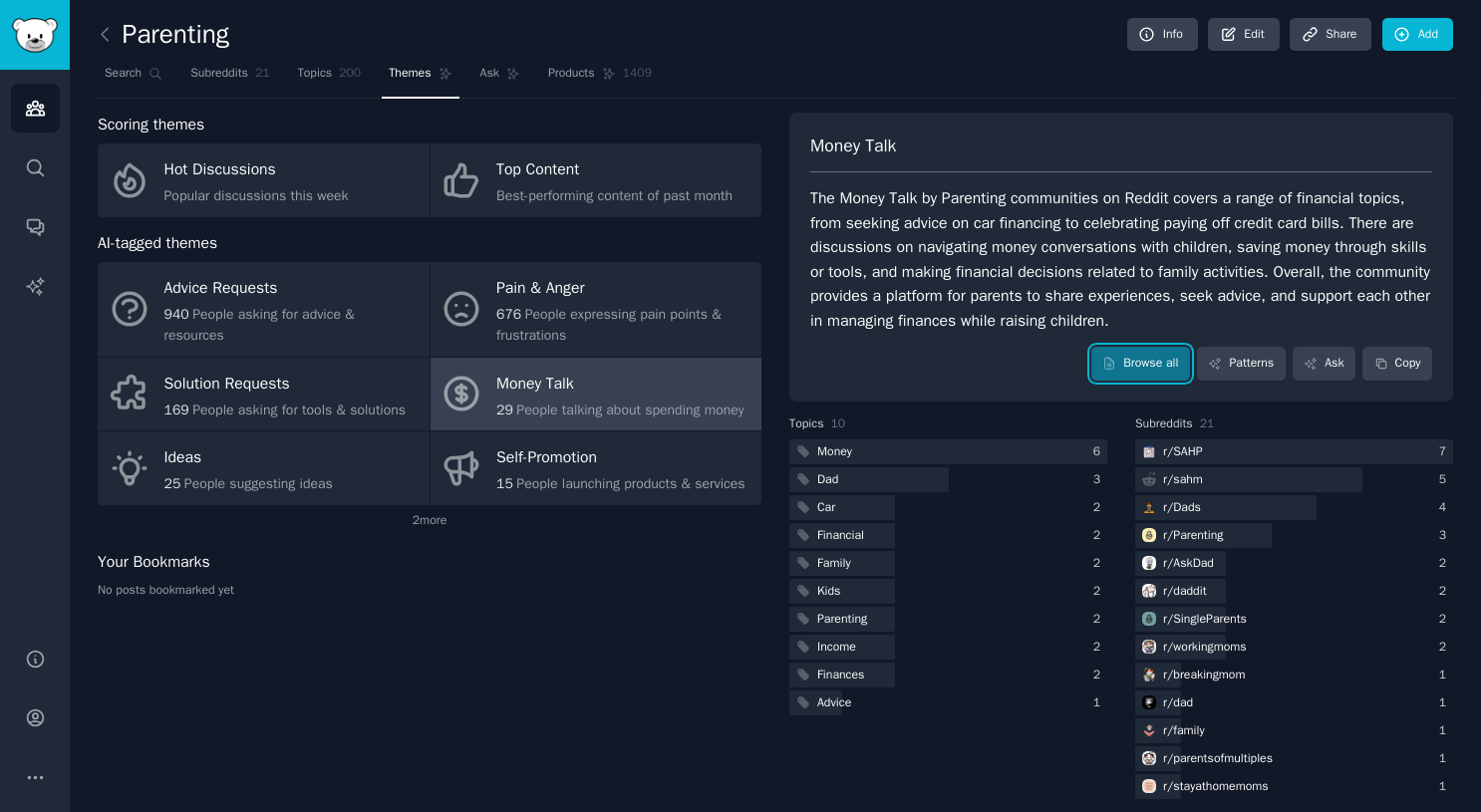 scroll, scrollTop: 18, scrollLeft: 0, axis: vertical 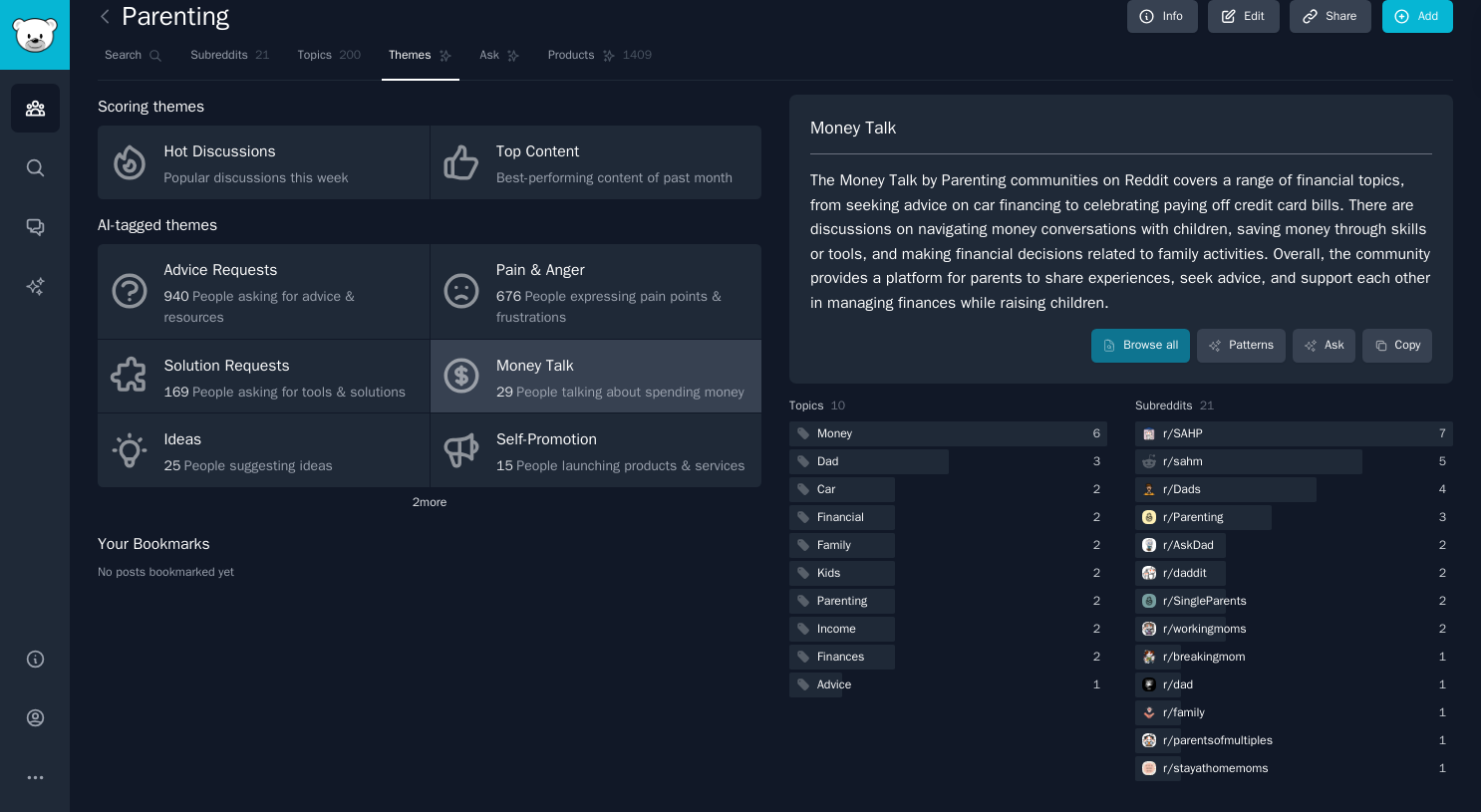 click on "2  more" 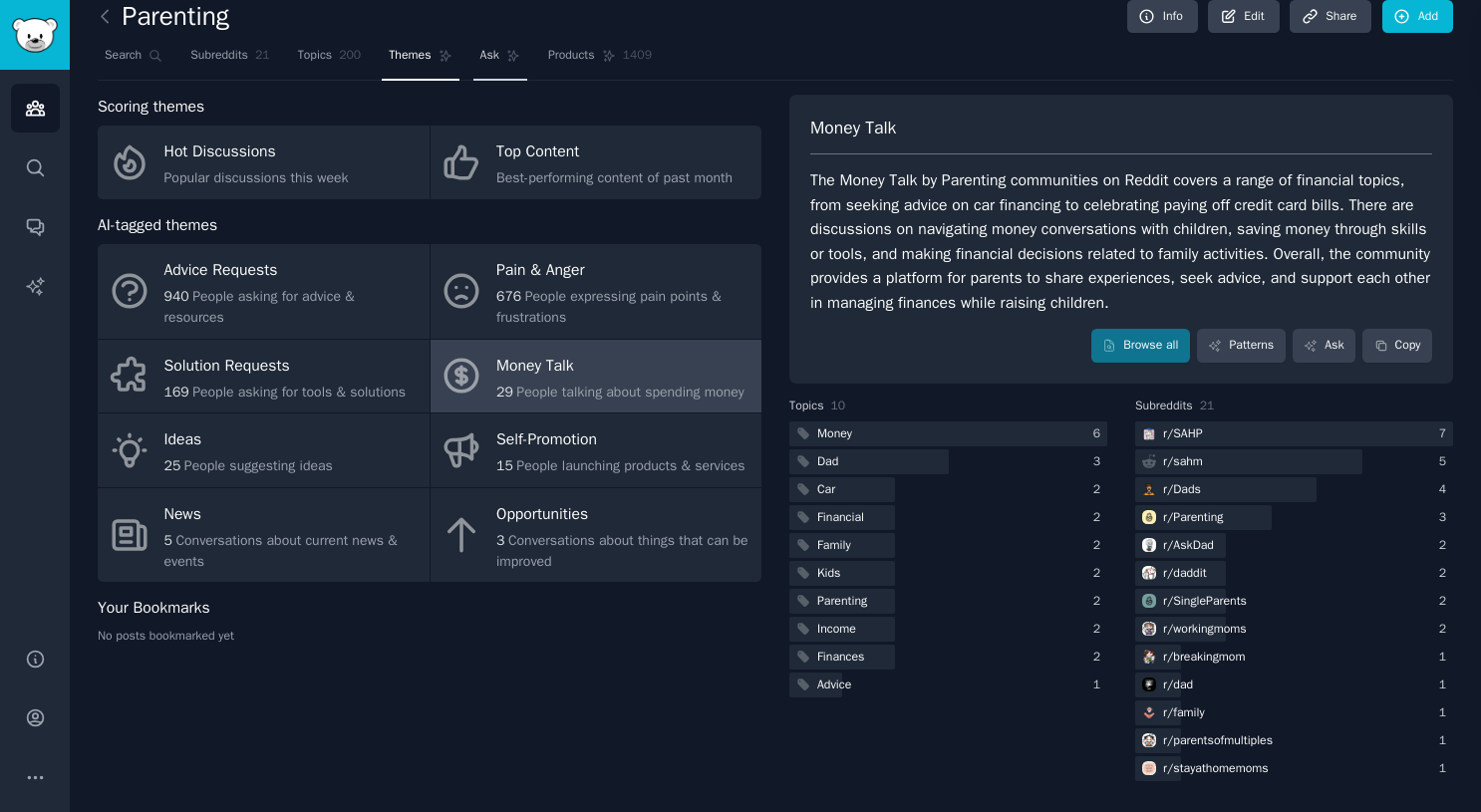 click on "Ask" at bounding box center (500, 60) 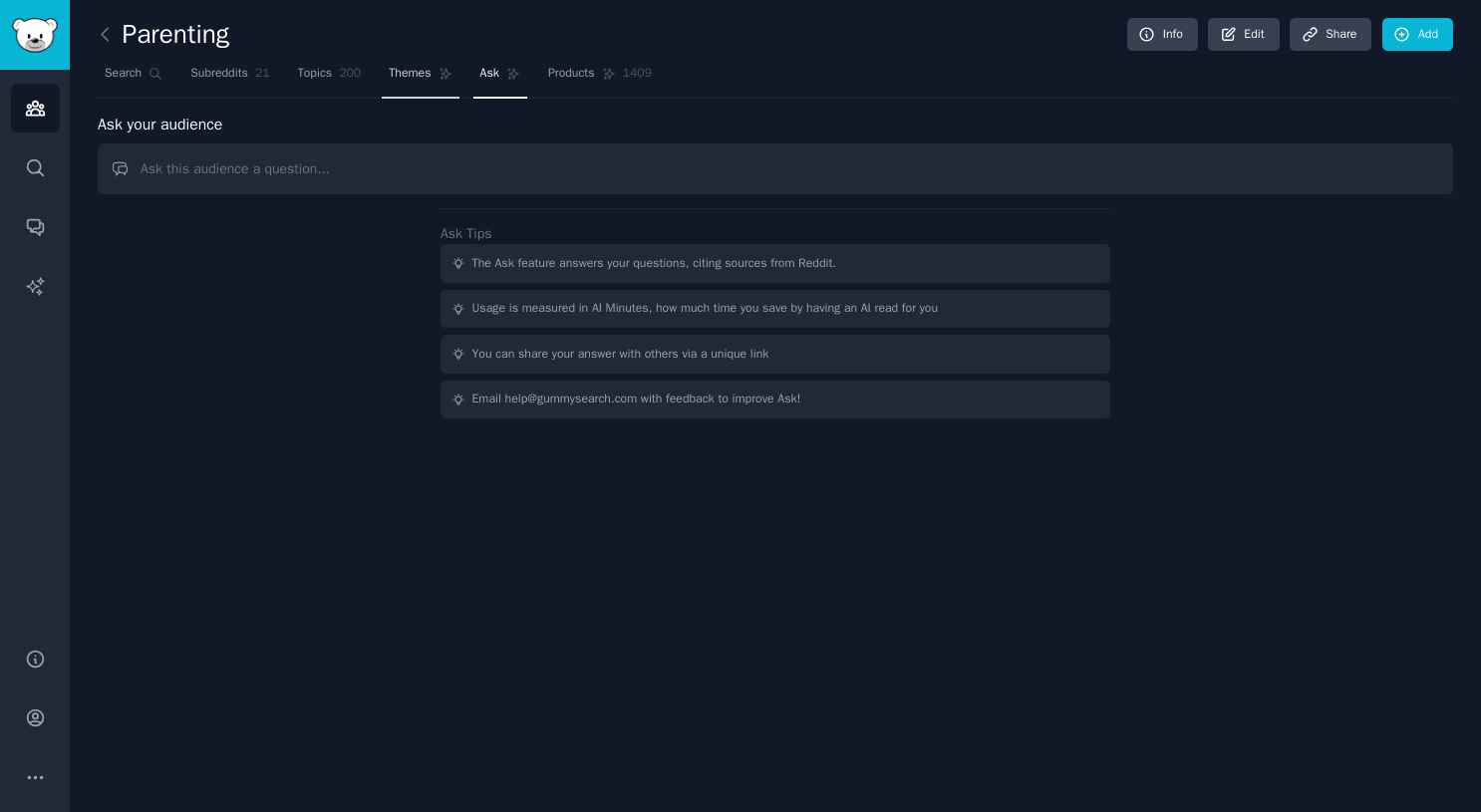 click on "Themes" at bounding box center [420, 78] 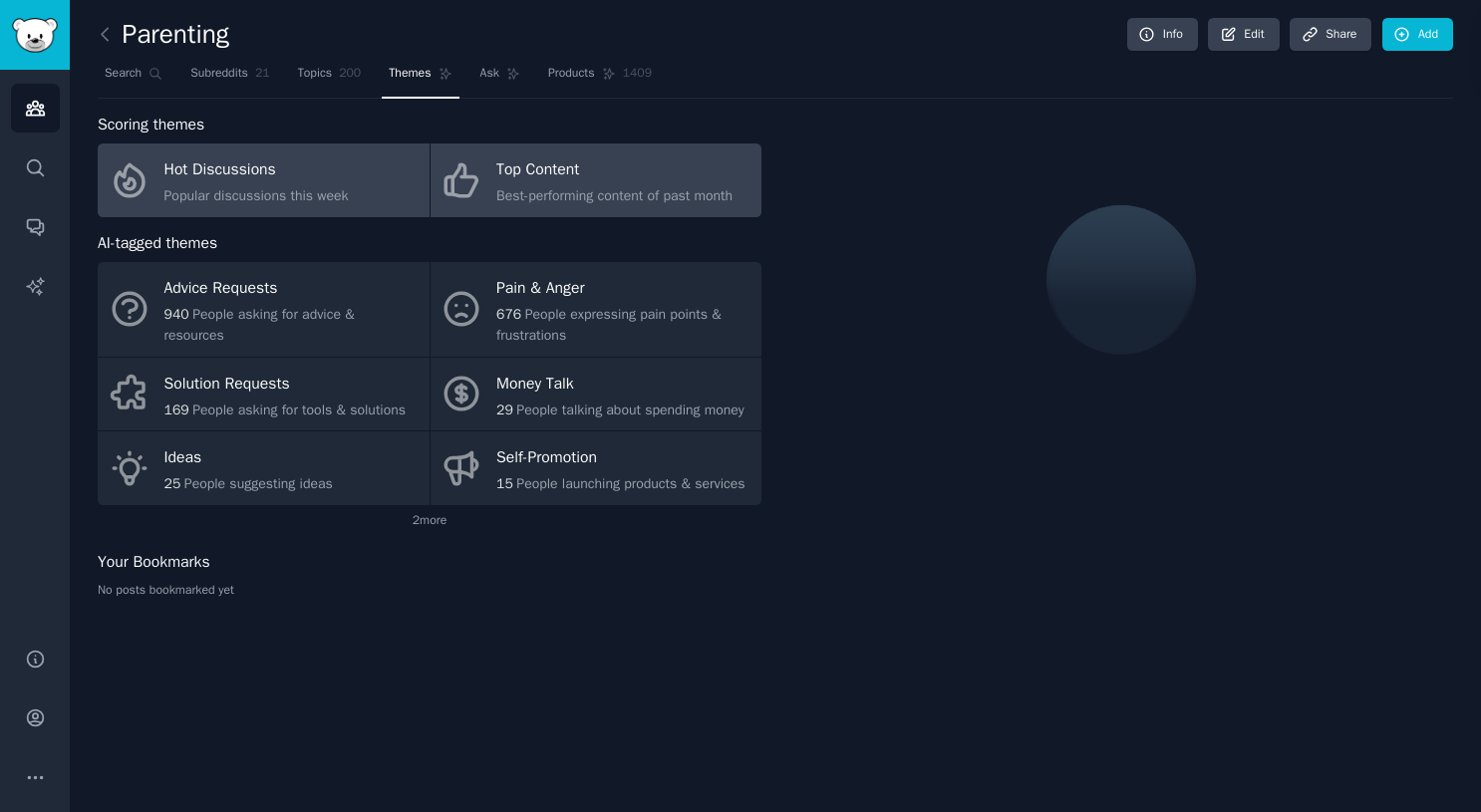 click on "Top Content Best-performing content of past month" at bounding box center (596, 180) 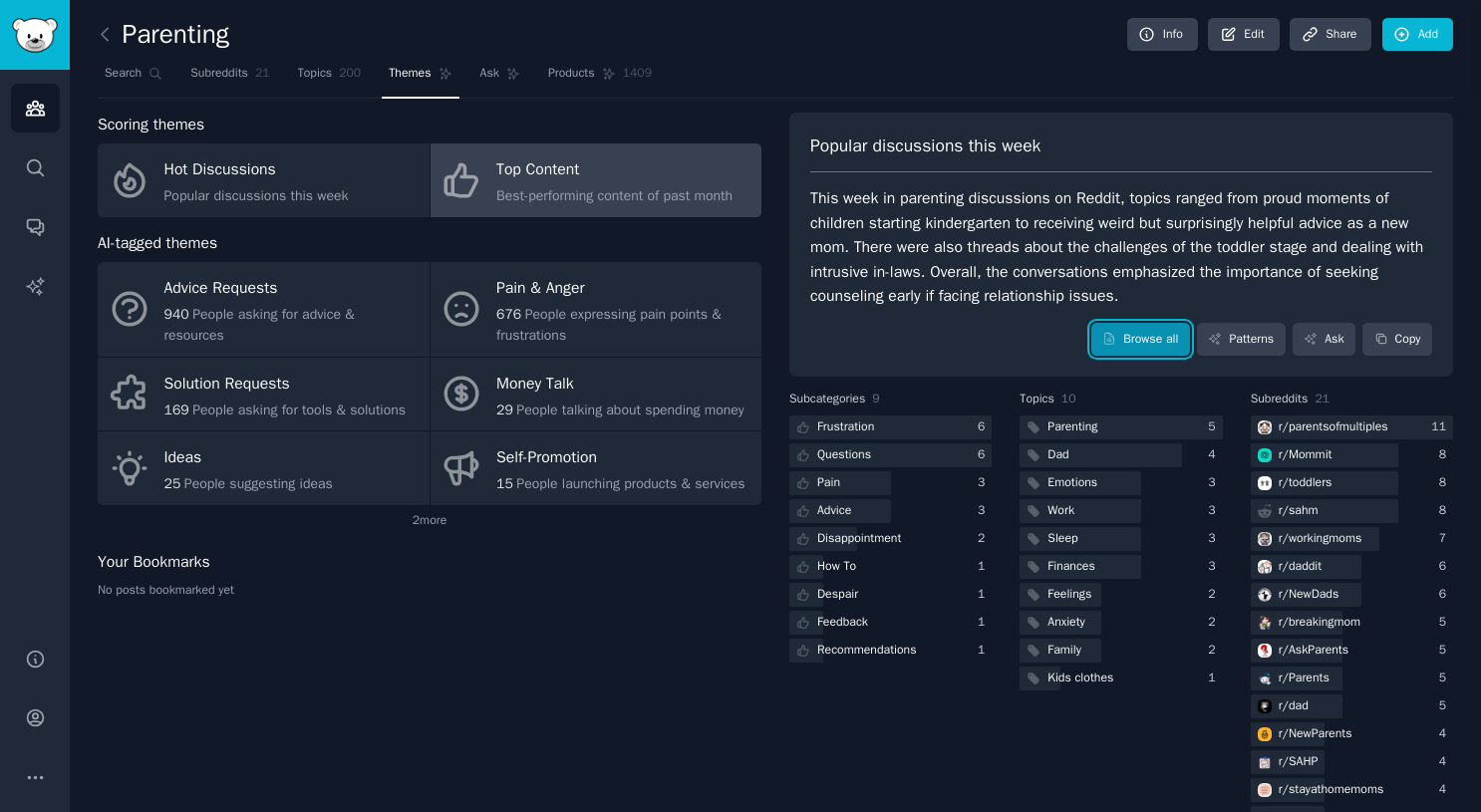 click on "Browse all" at bounding box center (1140, 340) 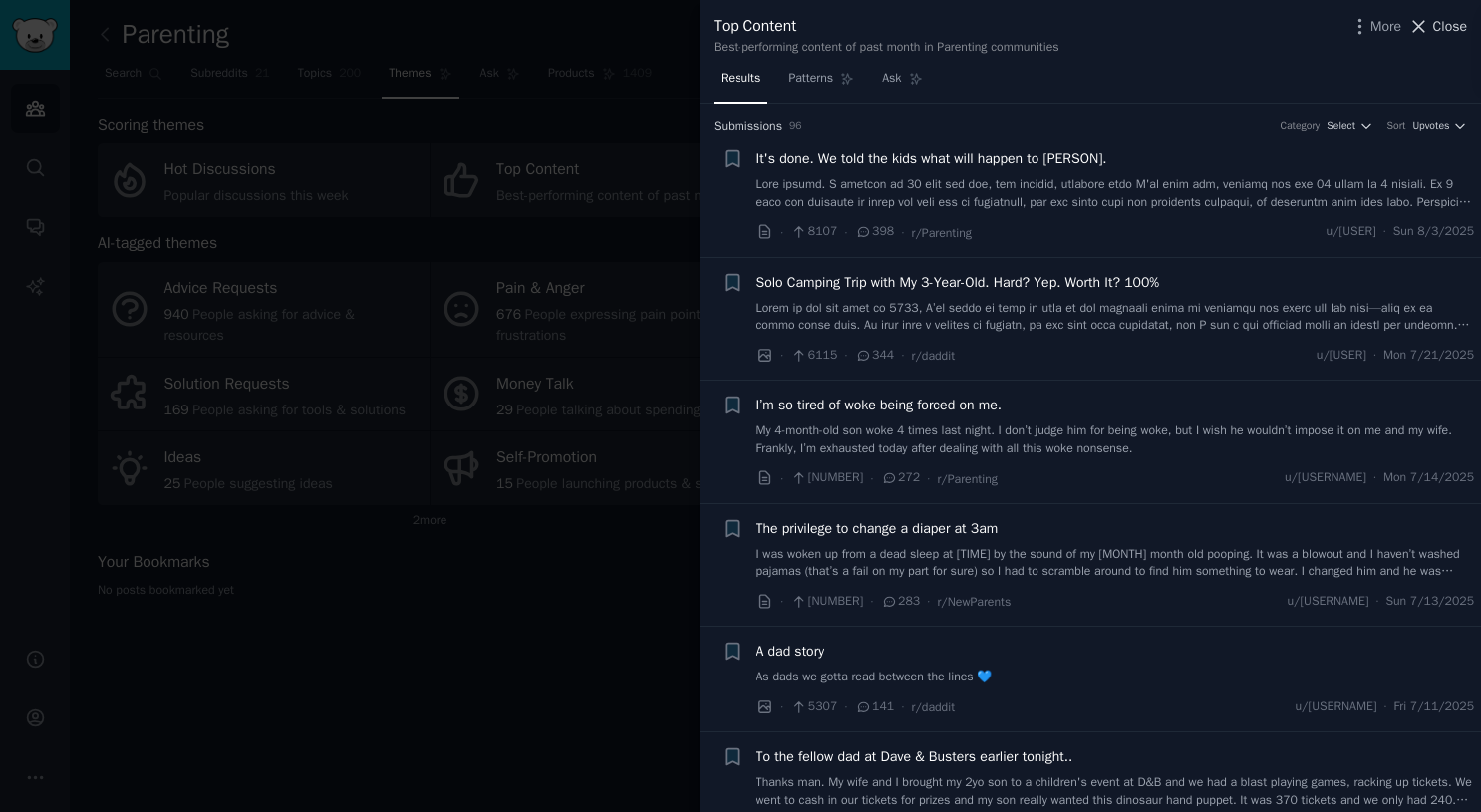 click on "Close" at bounding box center [1437, 26] 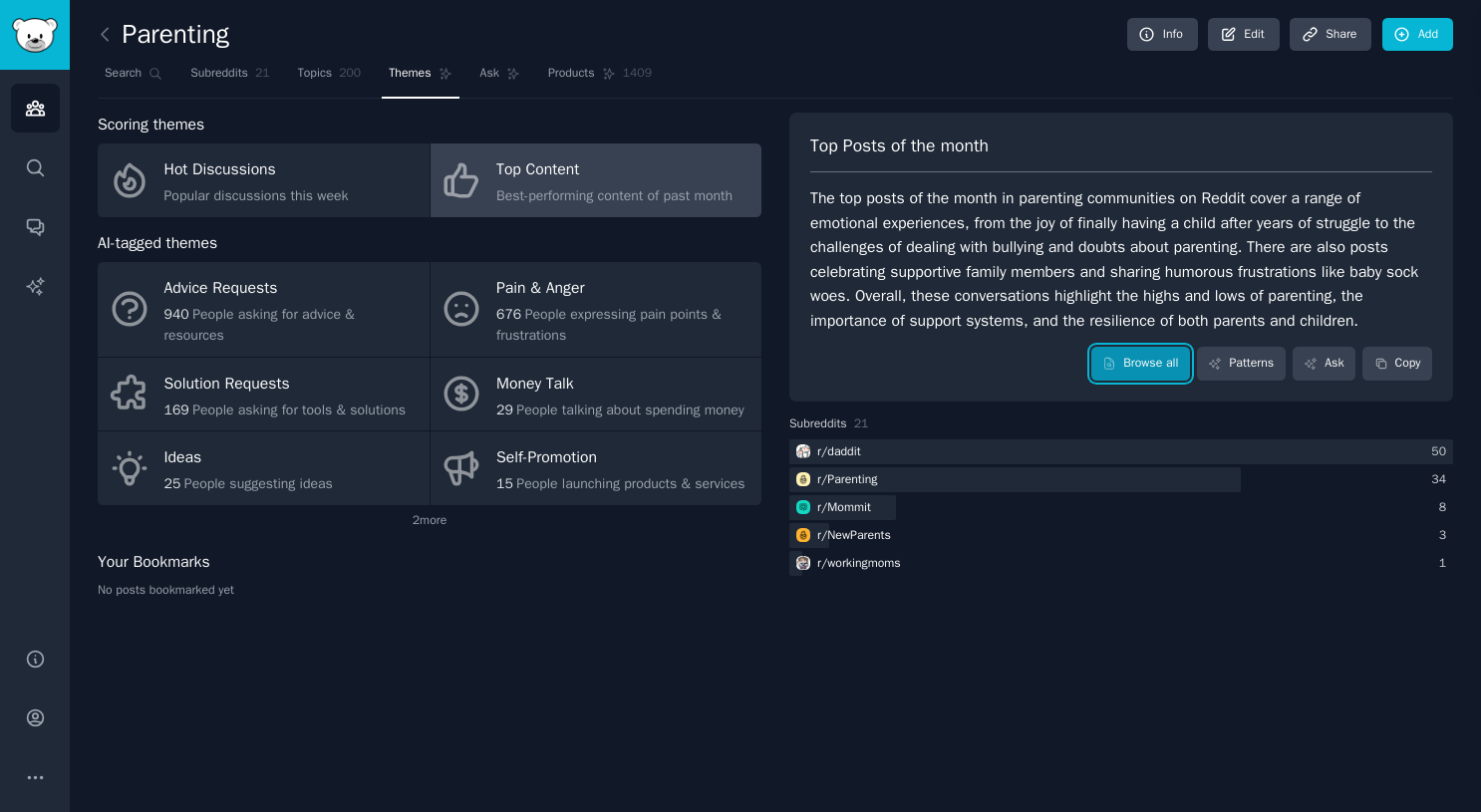 click on "Browse all" at bounding box center [1140, 364] 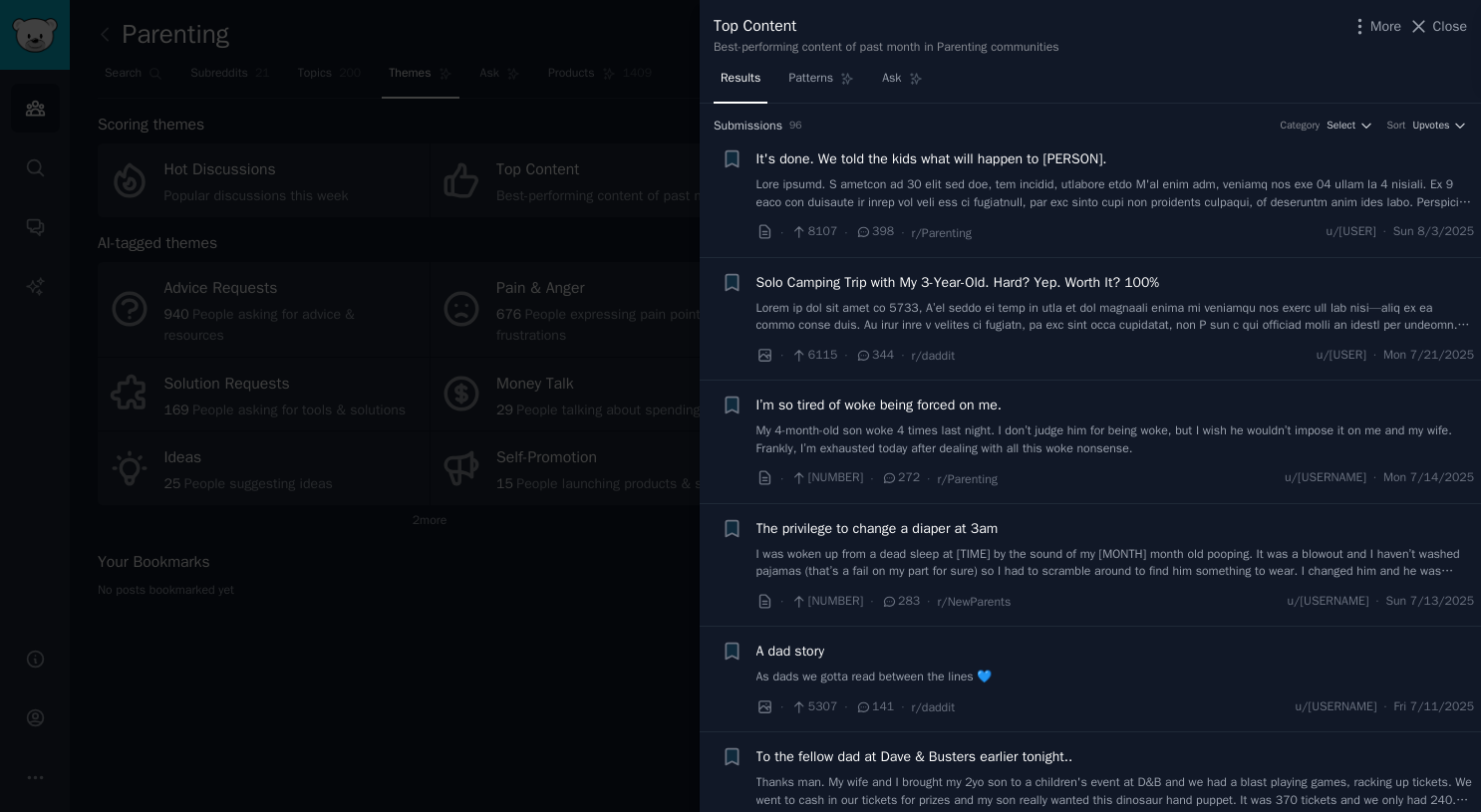click on "Top Content Best-performing content of past month in Parenting communities More Close" at bounding box center [1090, 35] 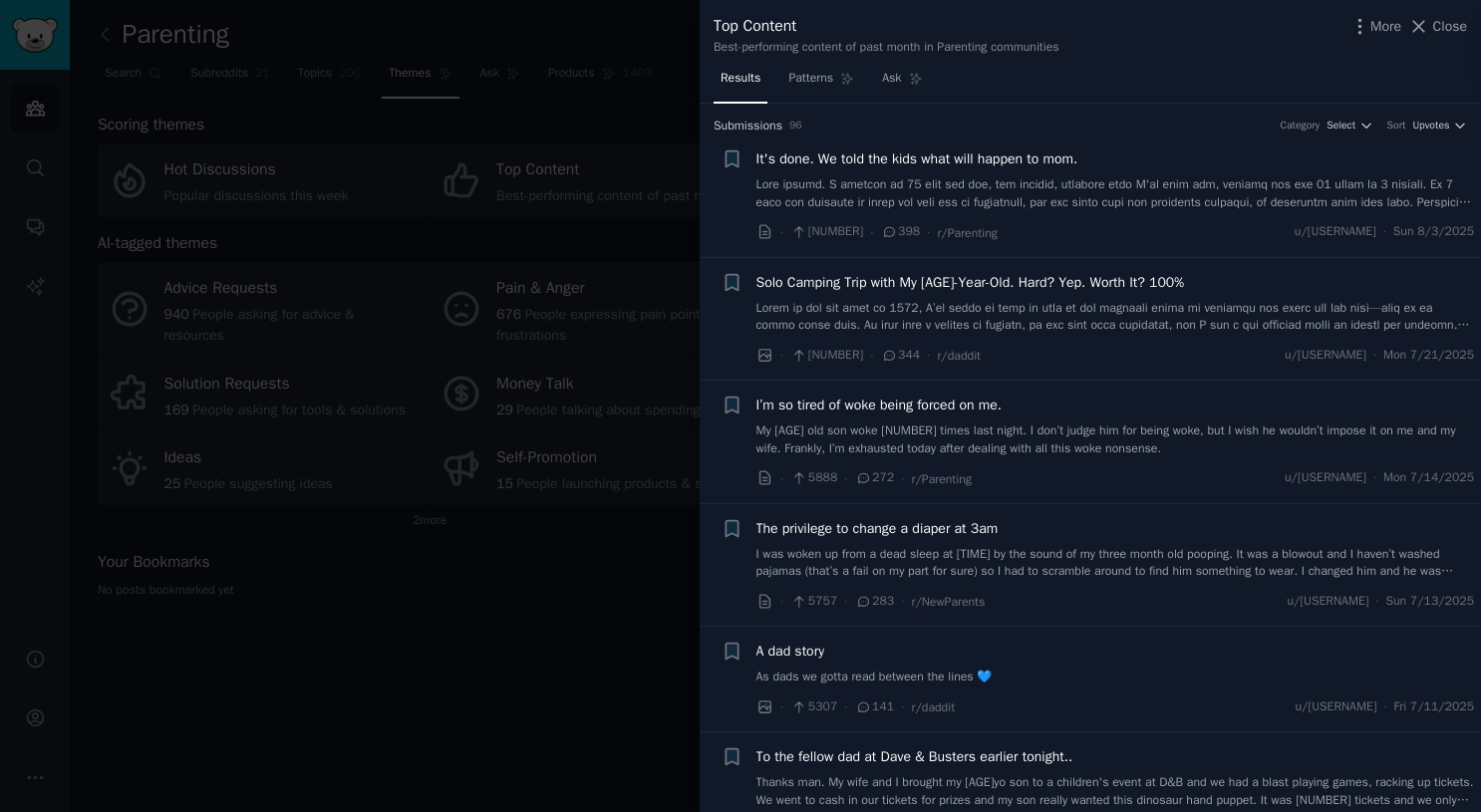 scroll, scrollTop: 0, scrollLeft: 0, axis: both 